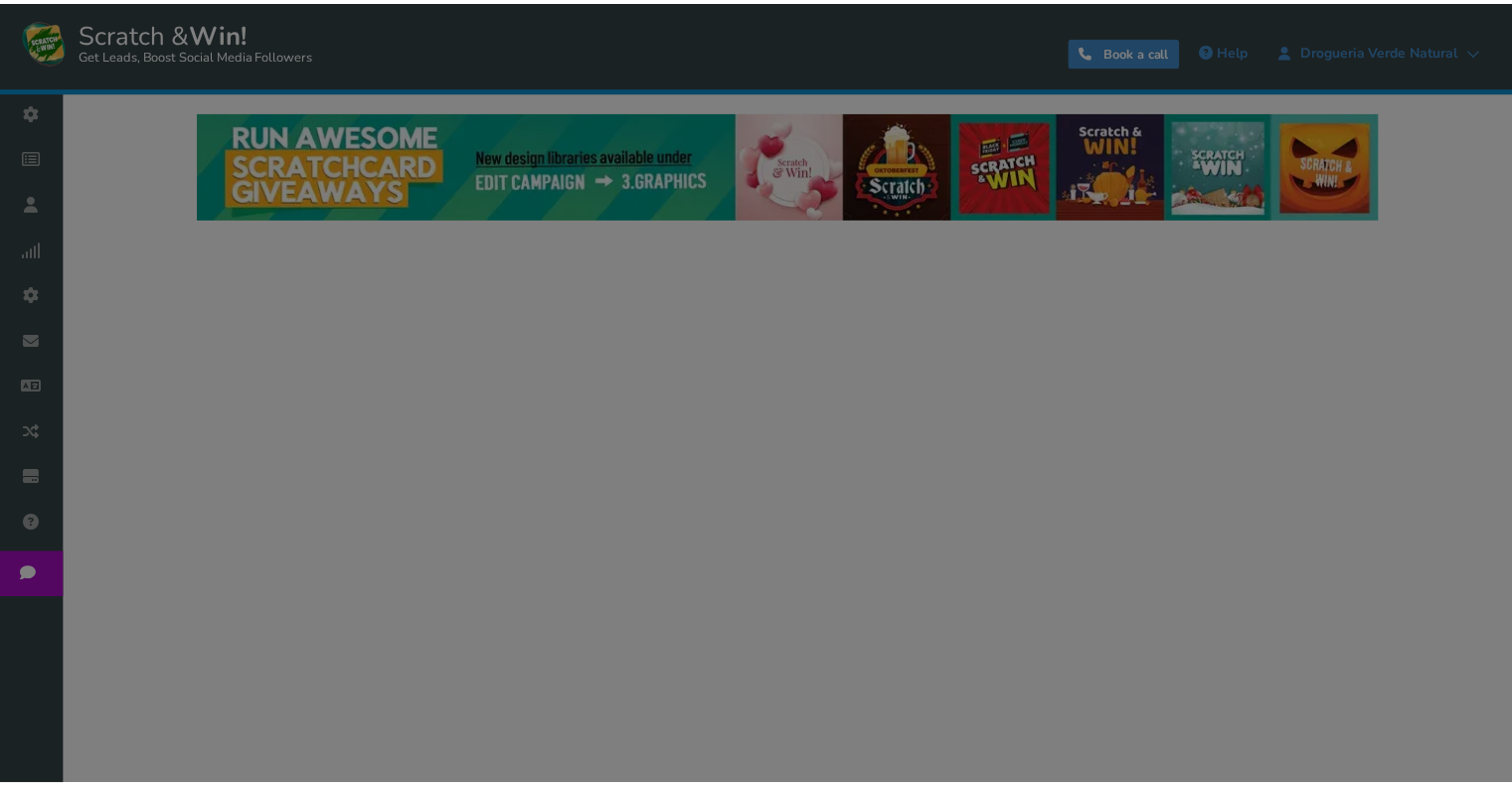 scroll, scrollTop: 0, scrollLeft: 0, axis: both 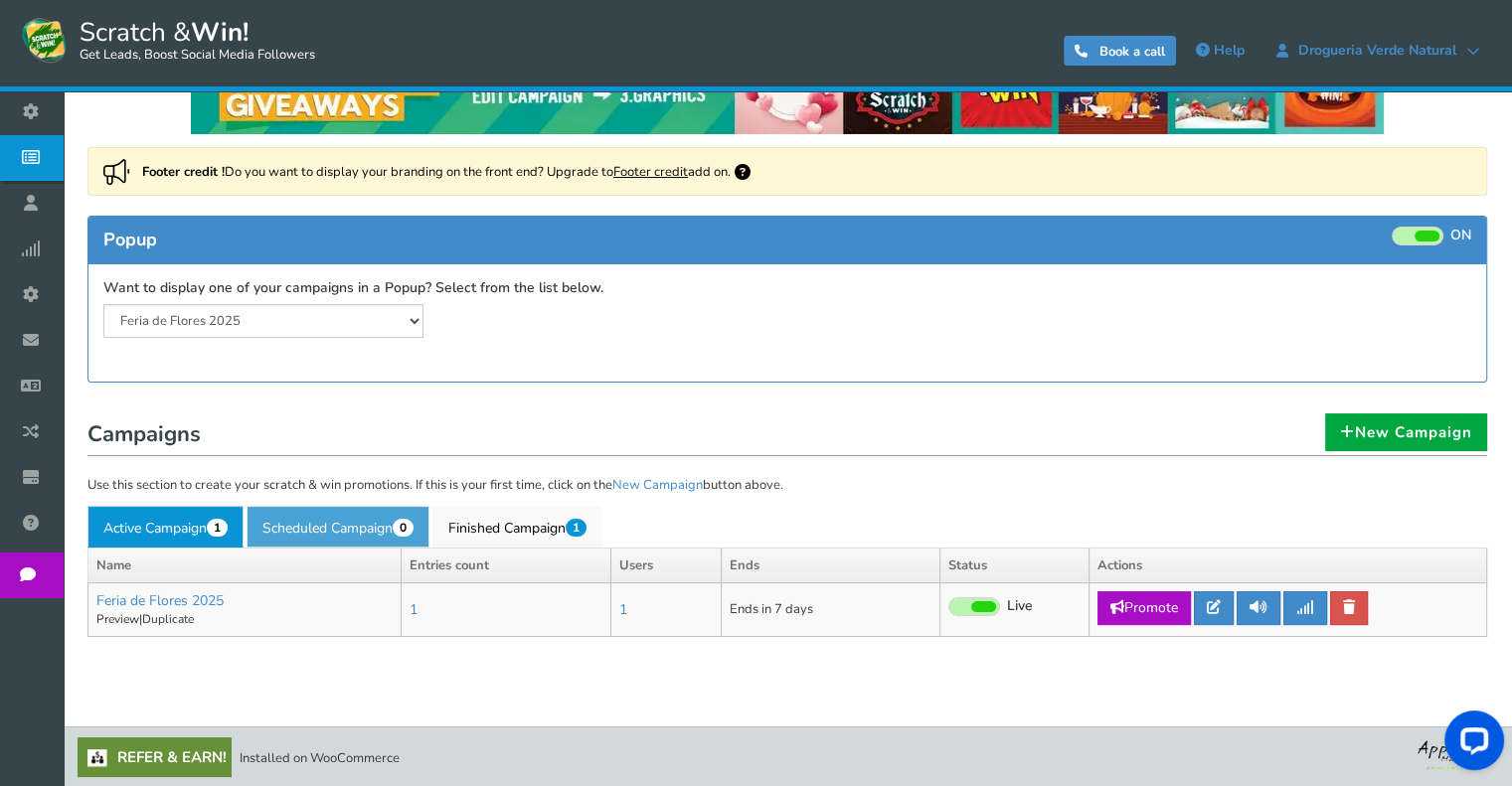 click on "Scheduled Campaign  0" at bounding box center (338, 527) 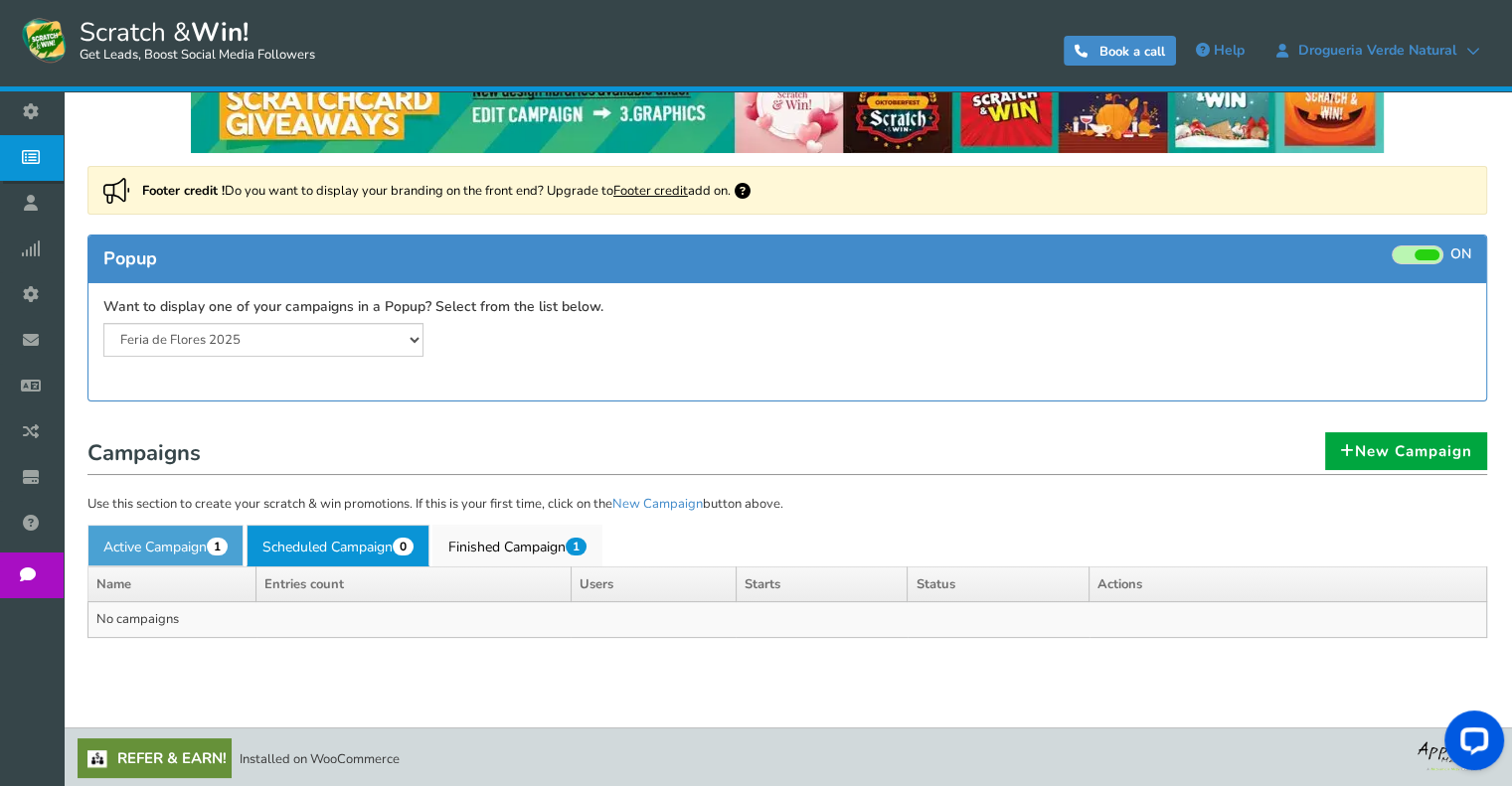 click on "Active Campaign  1" at bounding box center (165, 546) 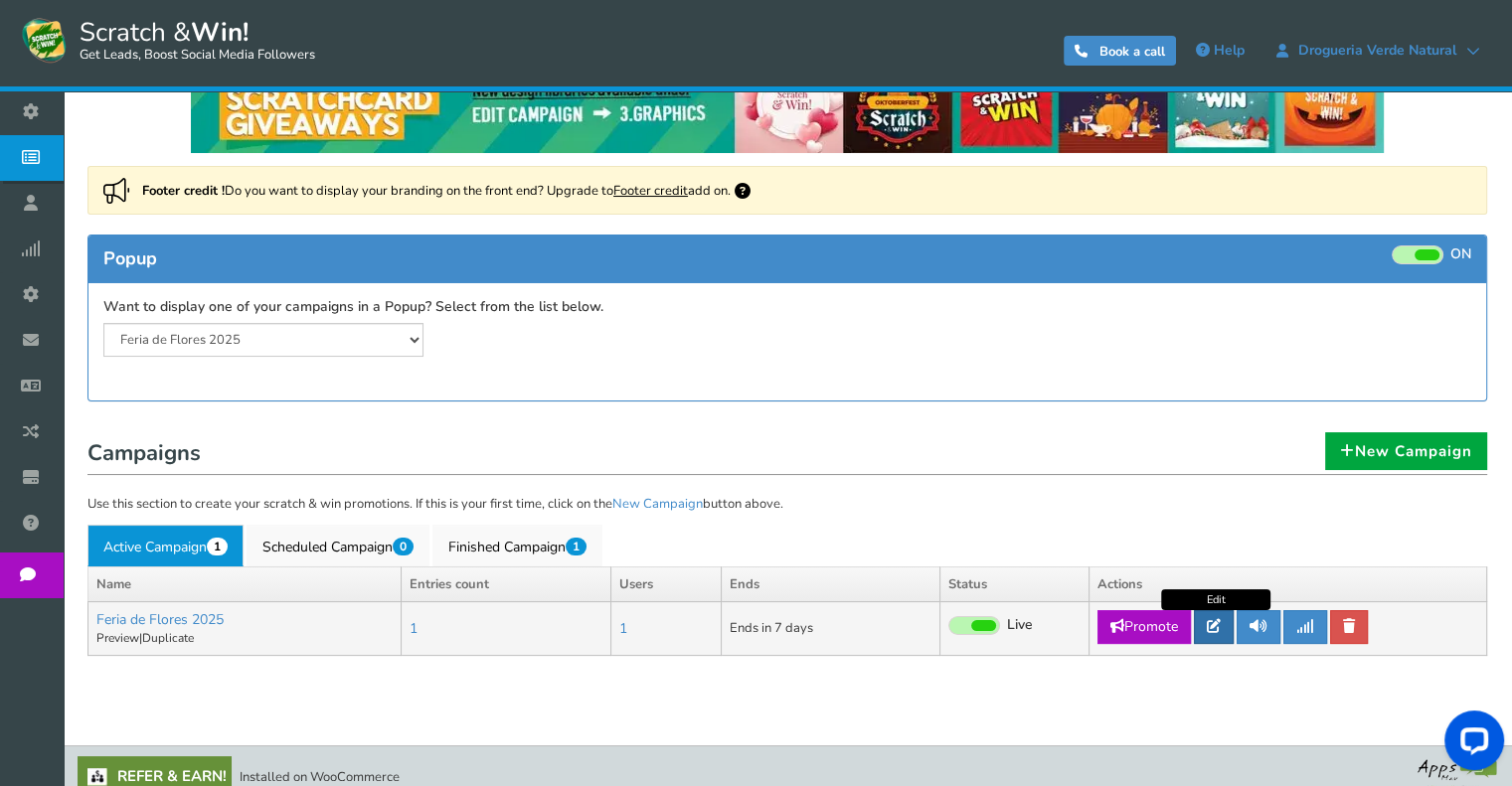 click at bounding box center (1214, 627) 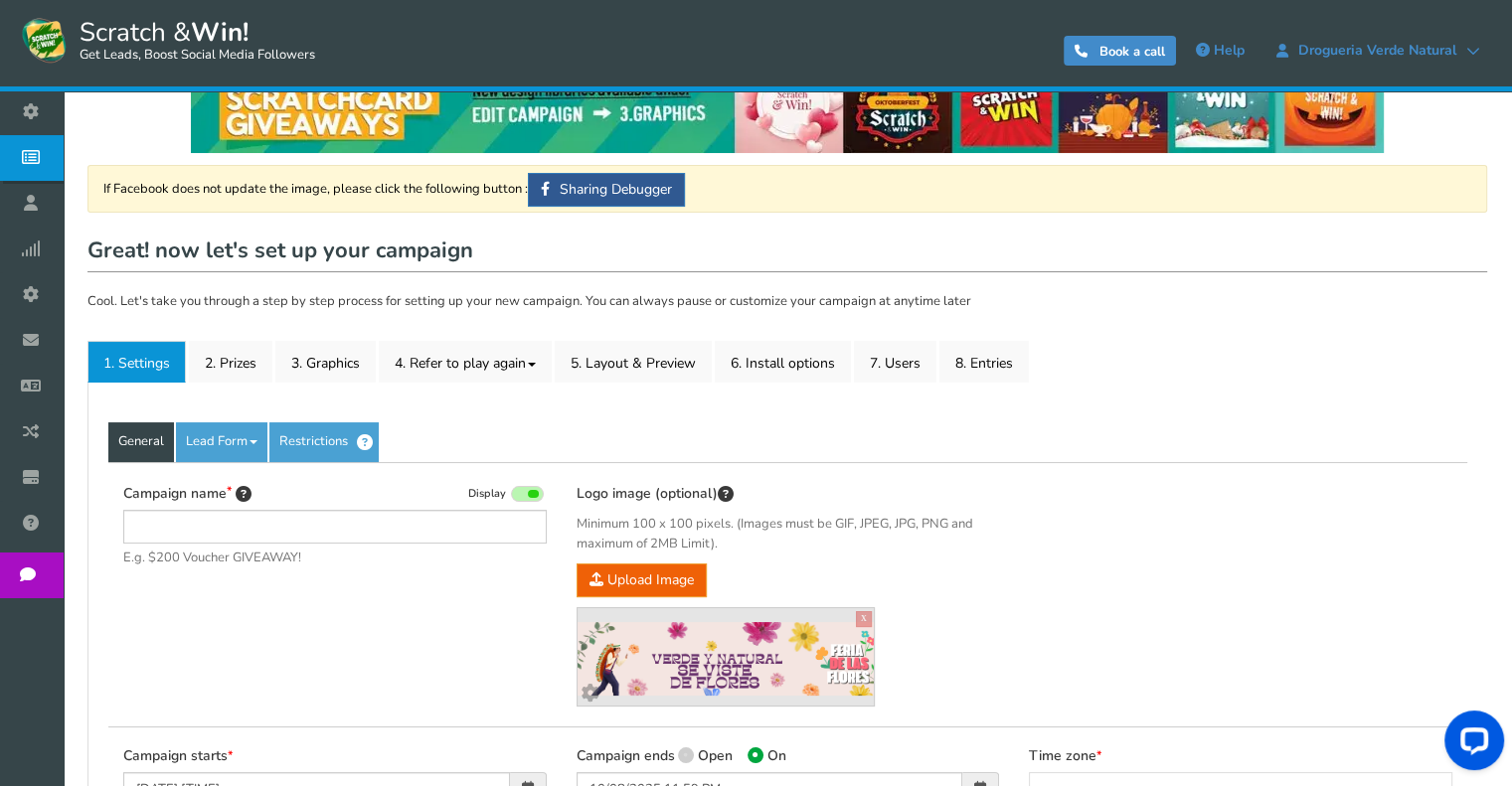 scroll, scrollTop: 0, scrollLeft: 0, axis: both 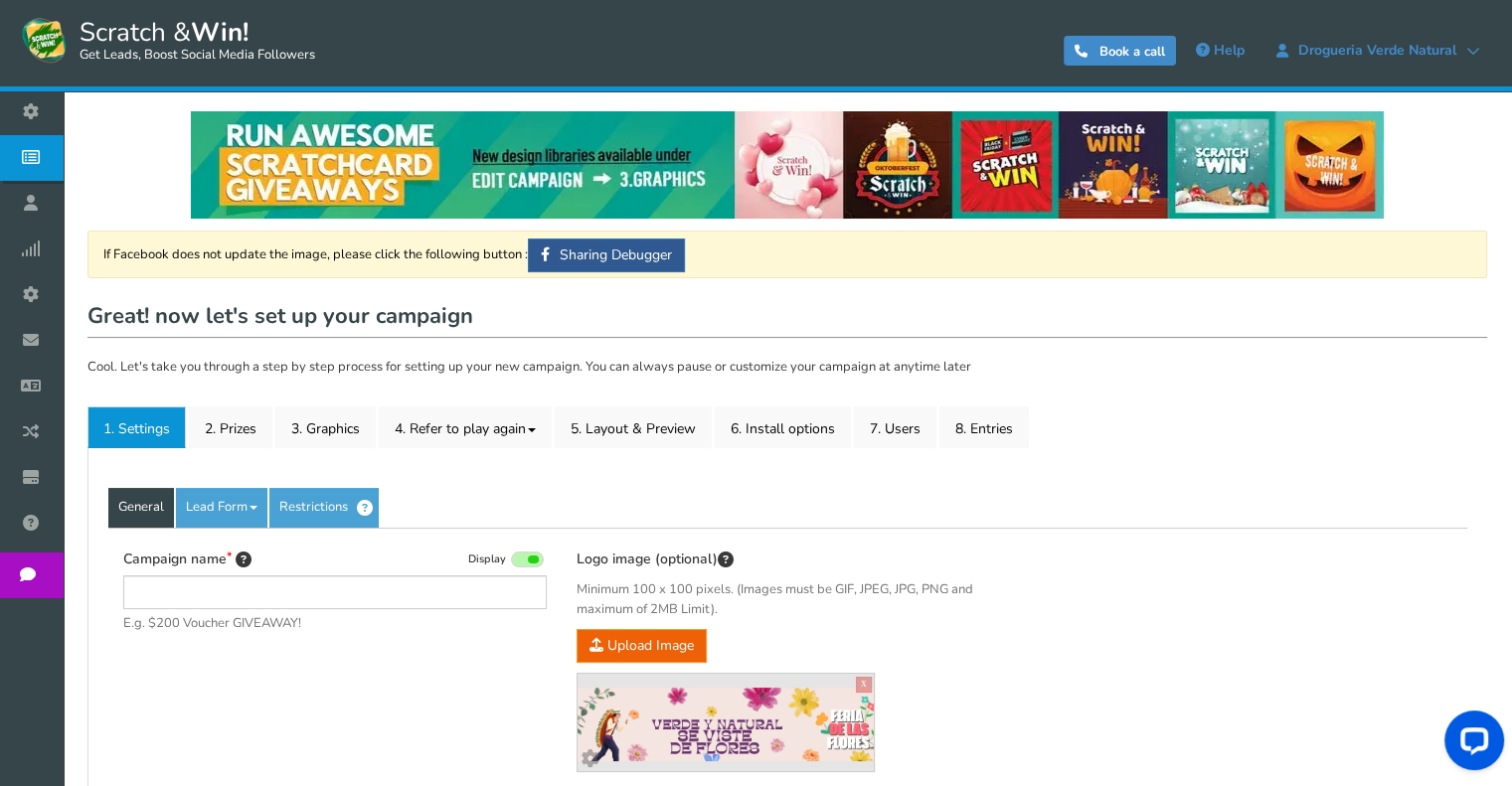 type on "Feria de Flores 2025" 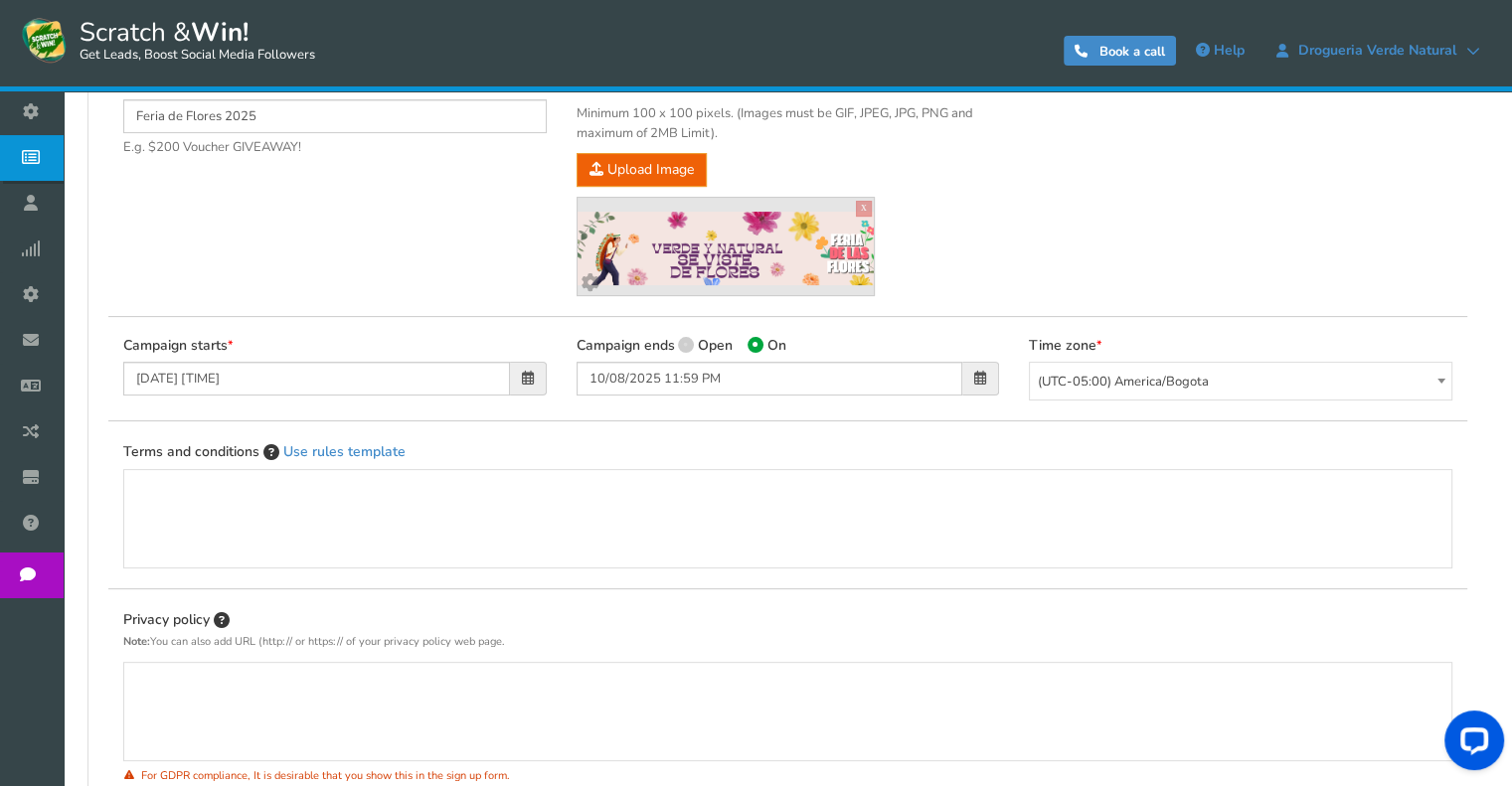 scroll, scrollTop: 199, scrollLeft: 0, axis: vertical 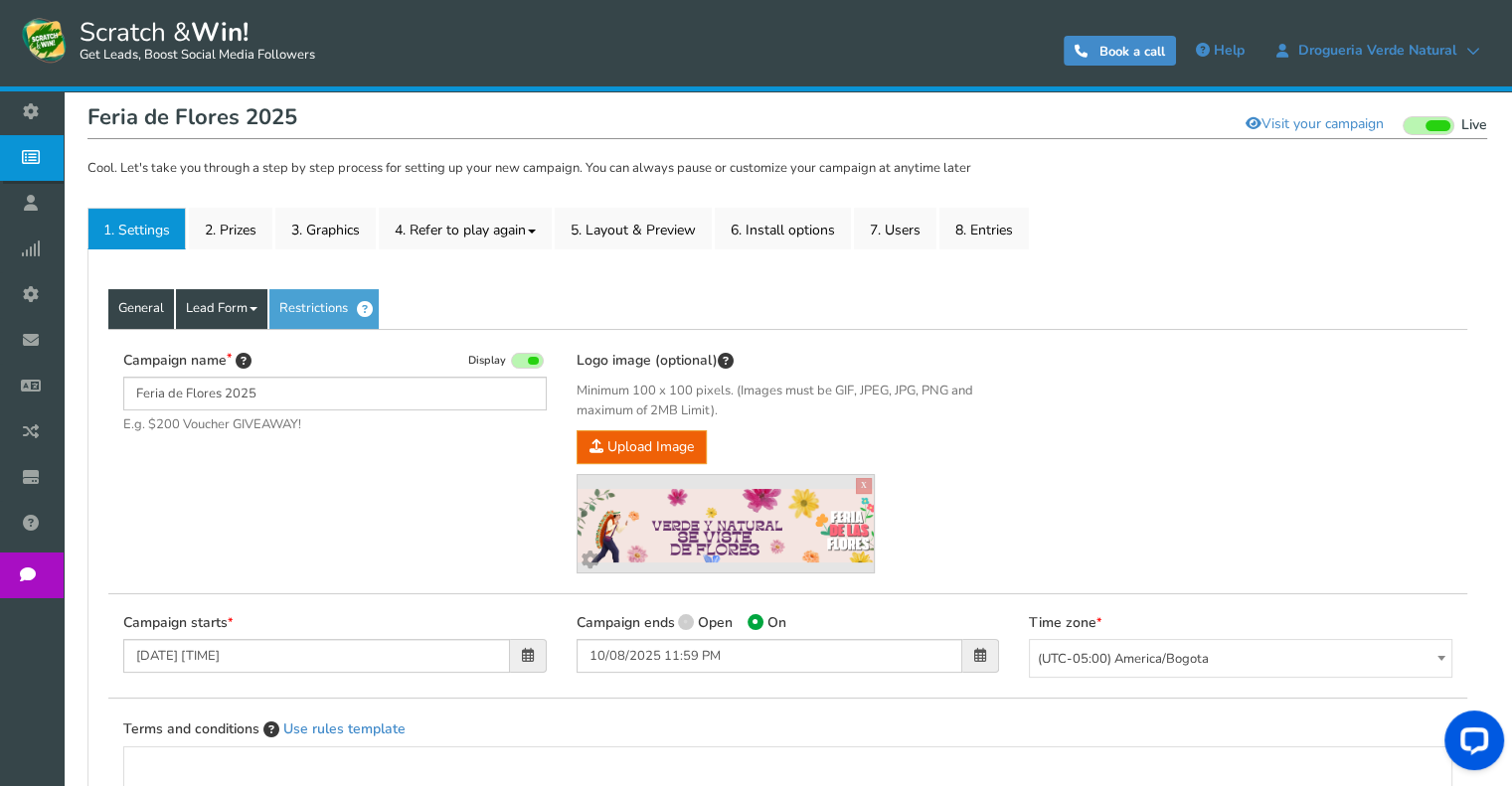 click on "Lead Form" at bounding box center (222, 309) 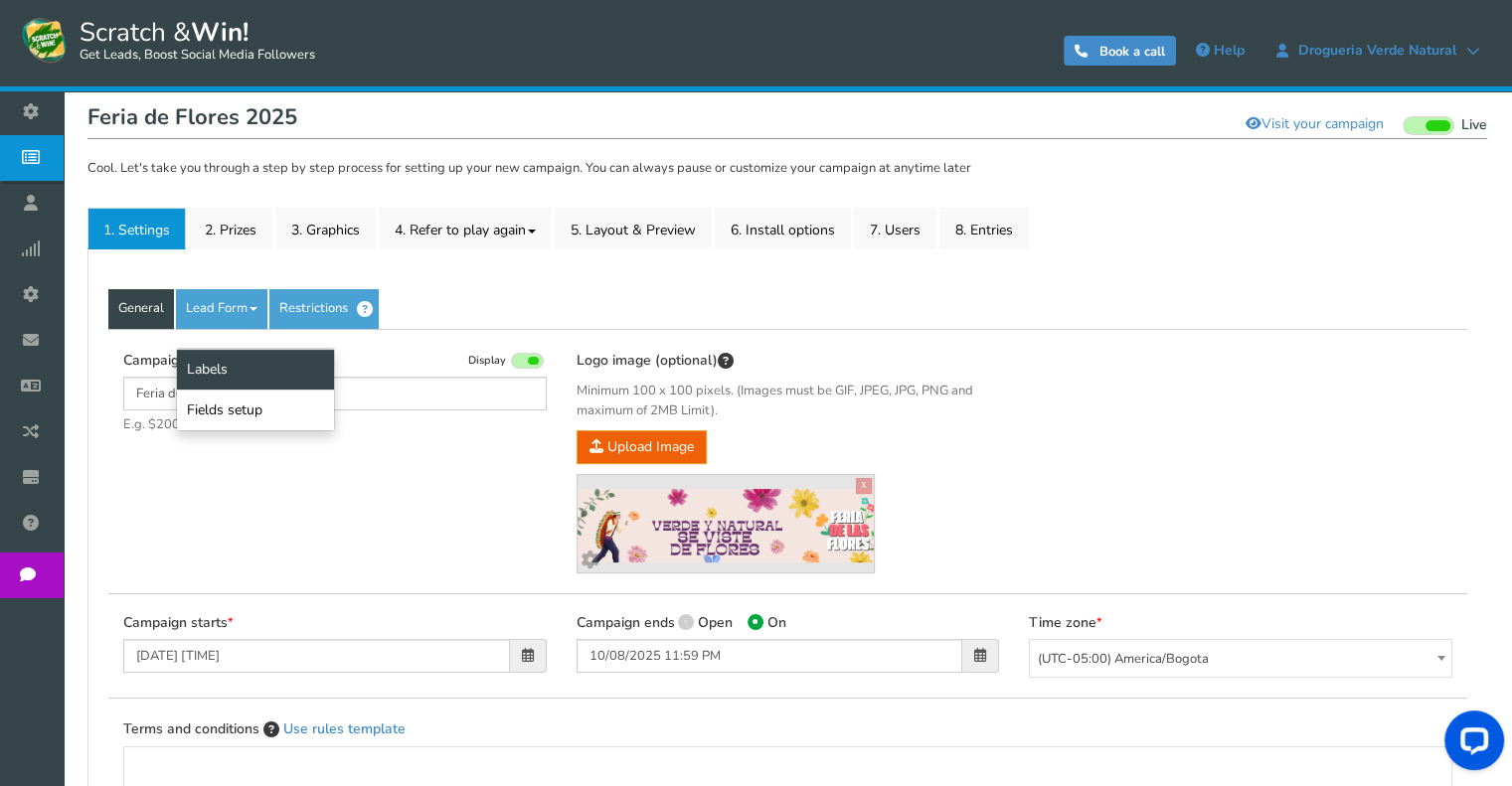 click on "Labels" at bounding box center (255, 369) 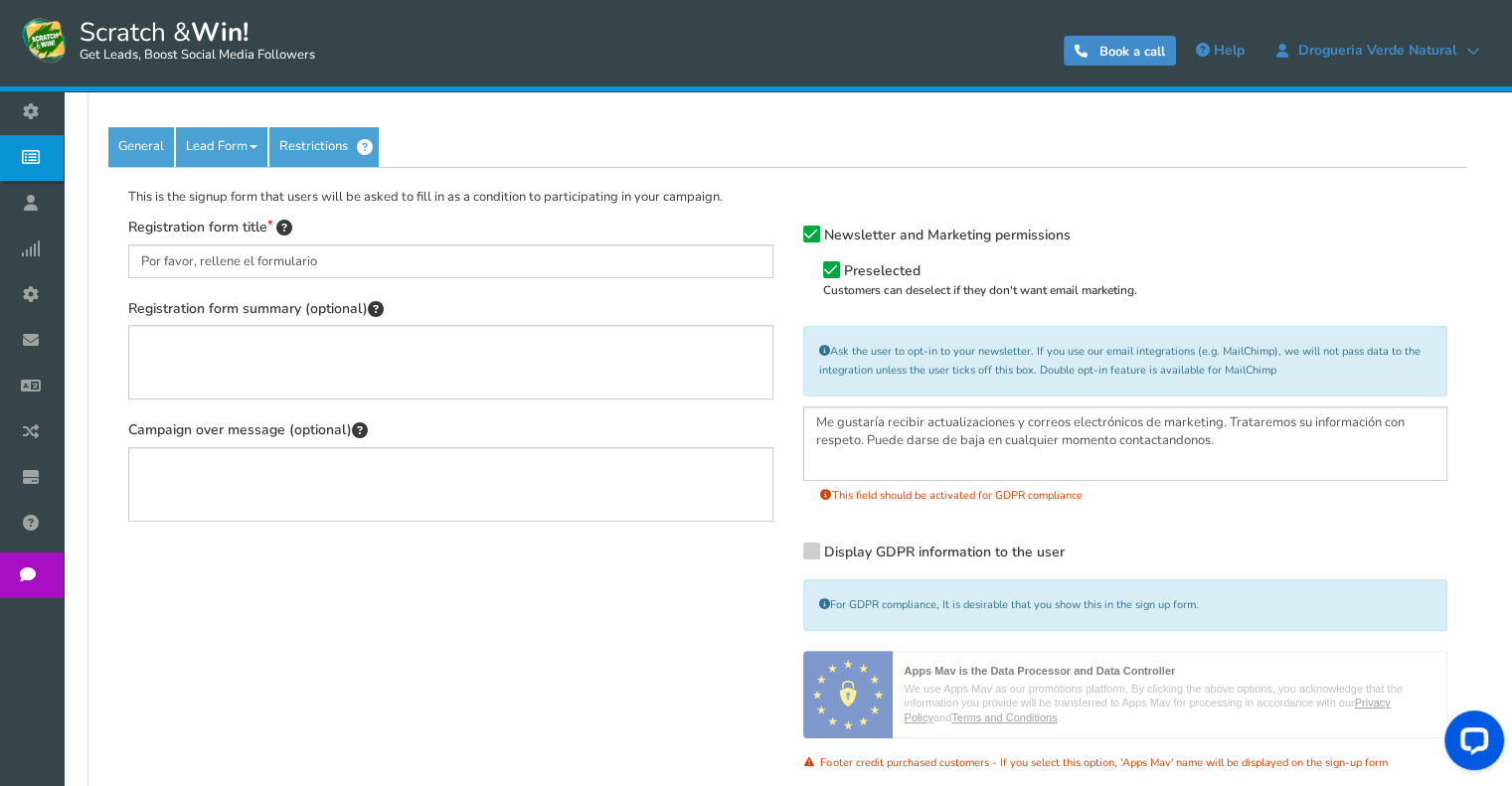 scroll, scrollTop: 87, scrollLeft: 0, axis: vertical 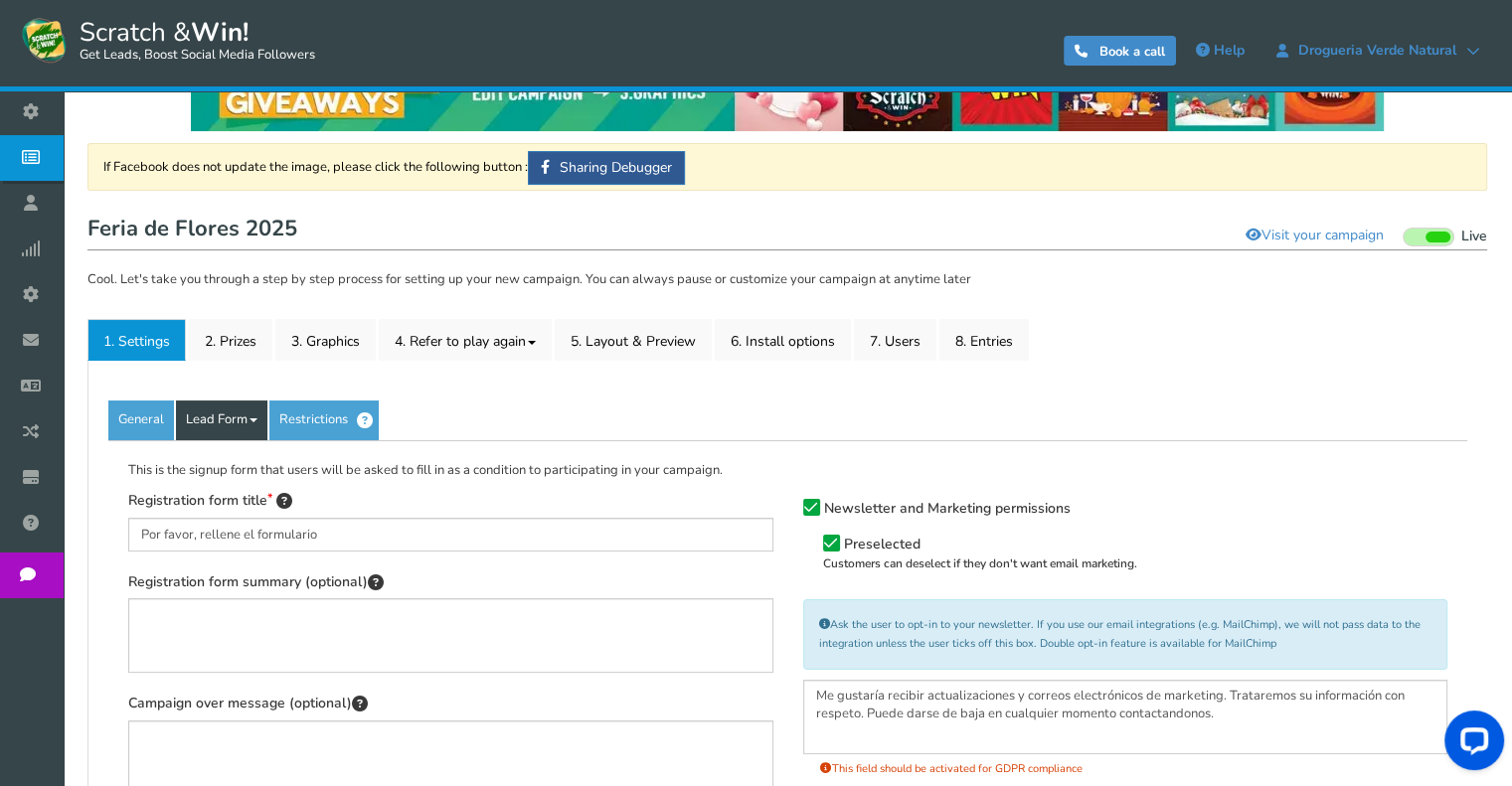 click on "Lead Form" at bounding box center [222, 420] 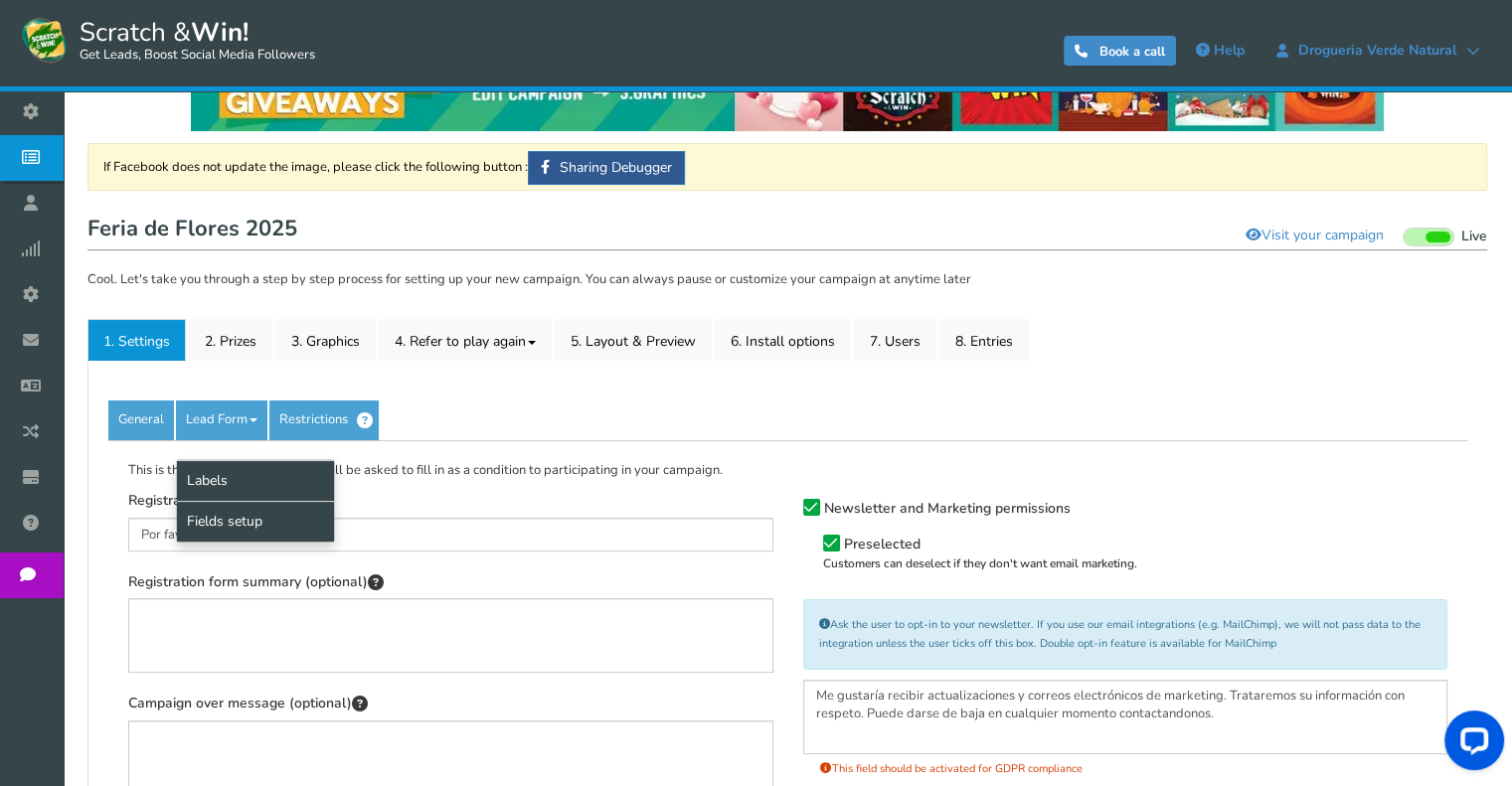 click on "Fields setup" at bounding box center [255, 521] 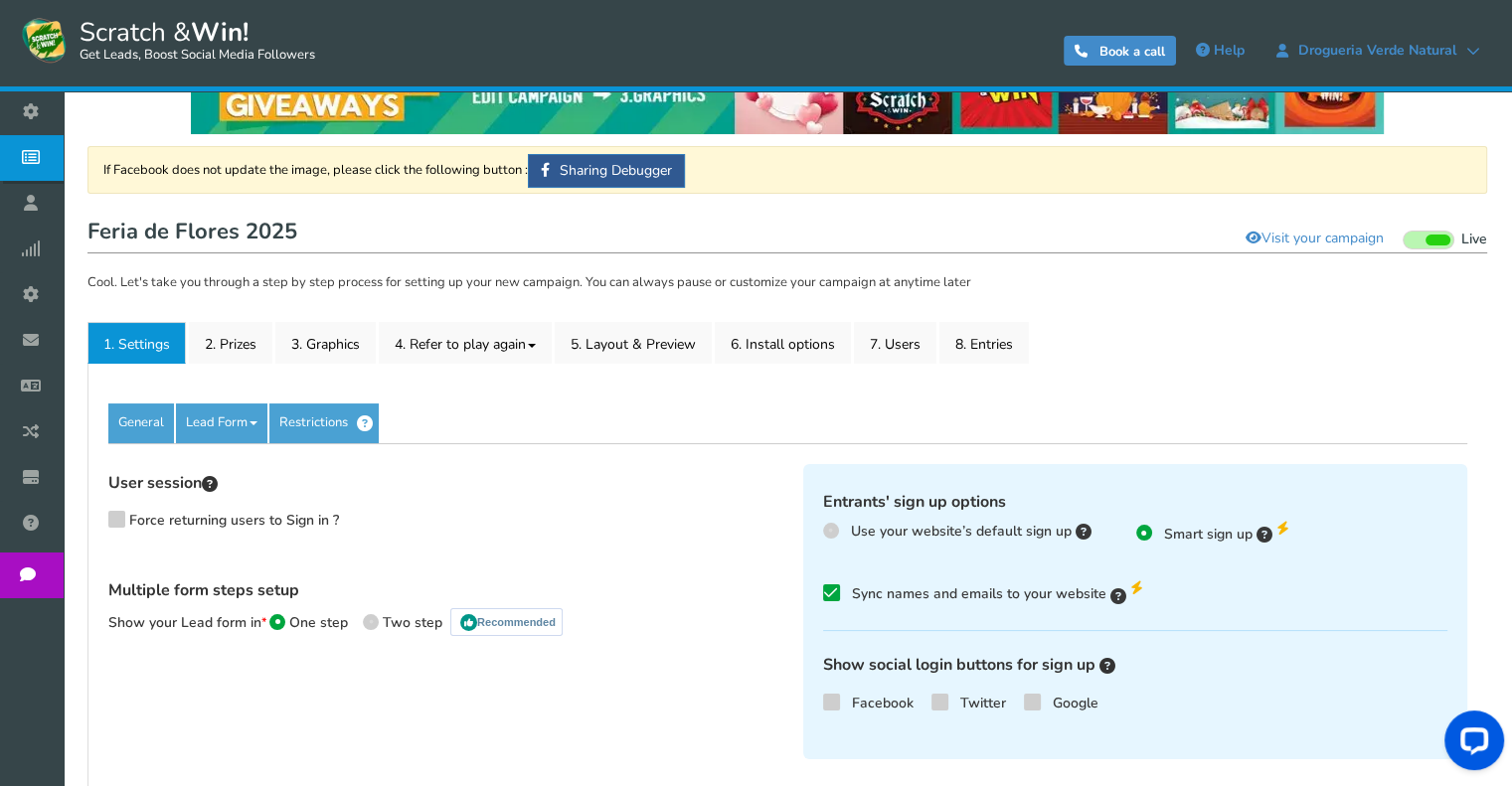 scroll, scrollTop: 81, scrollLeft: 0, axis: vertical 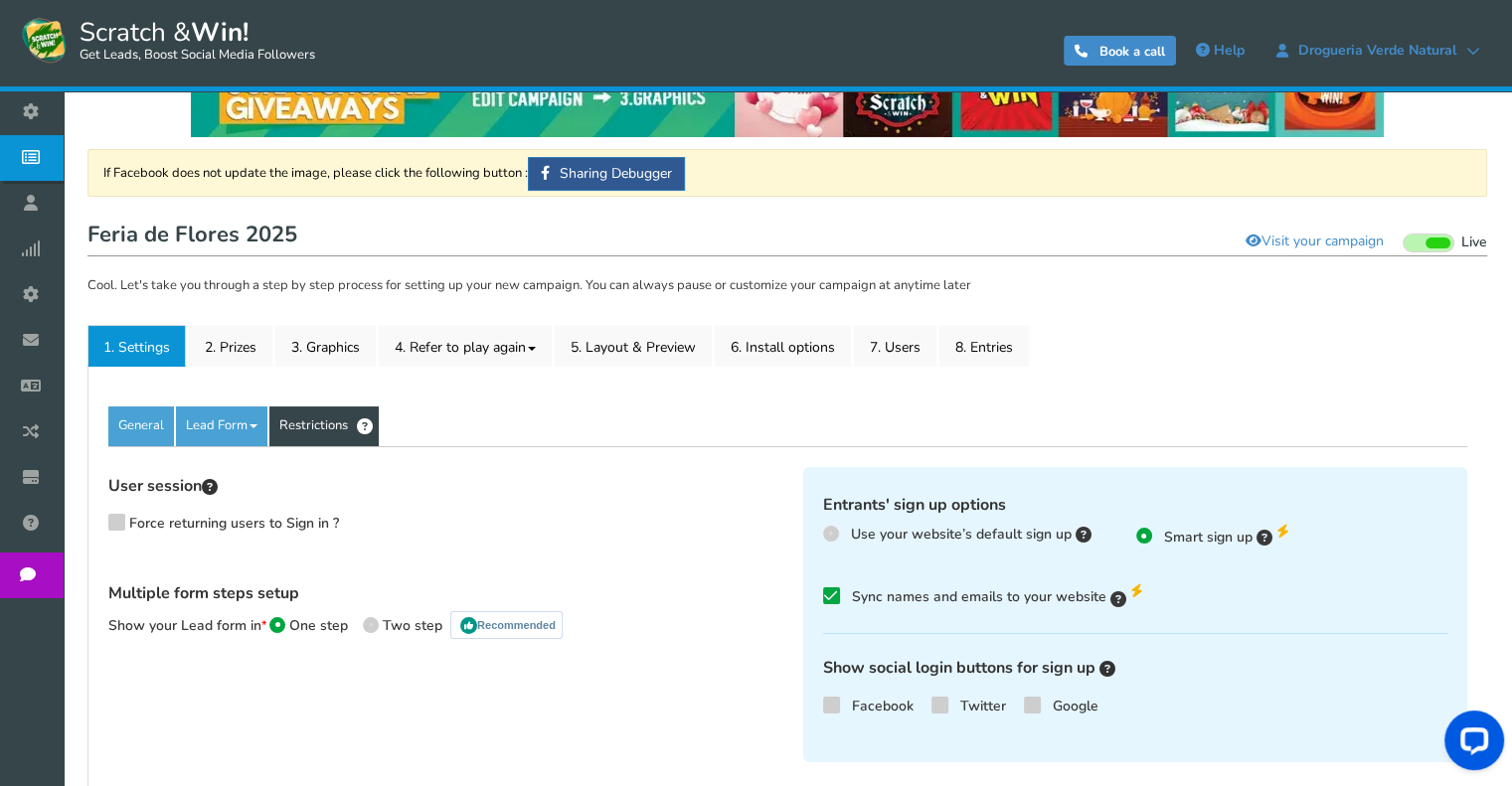 click on "Restrictions" at bounding box center (324, 426) 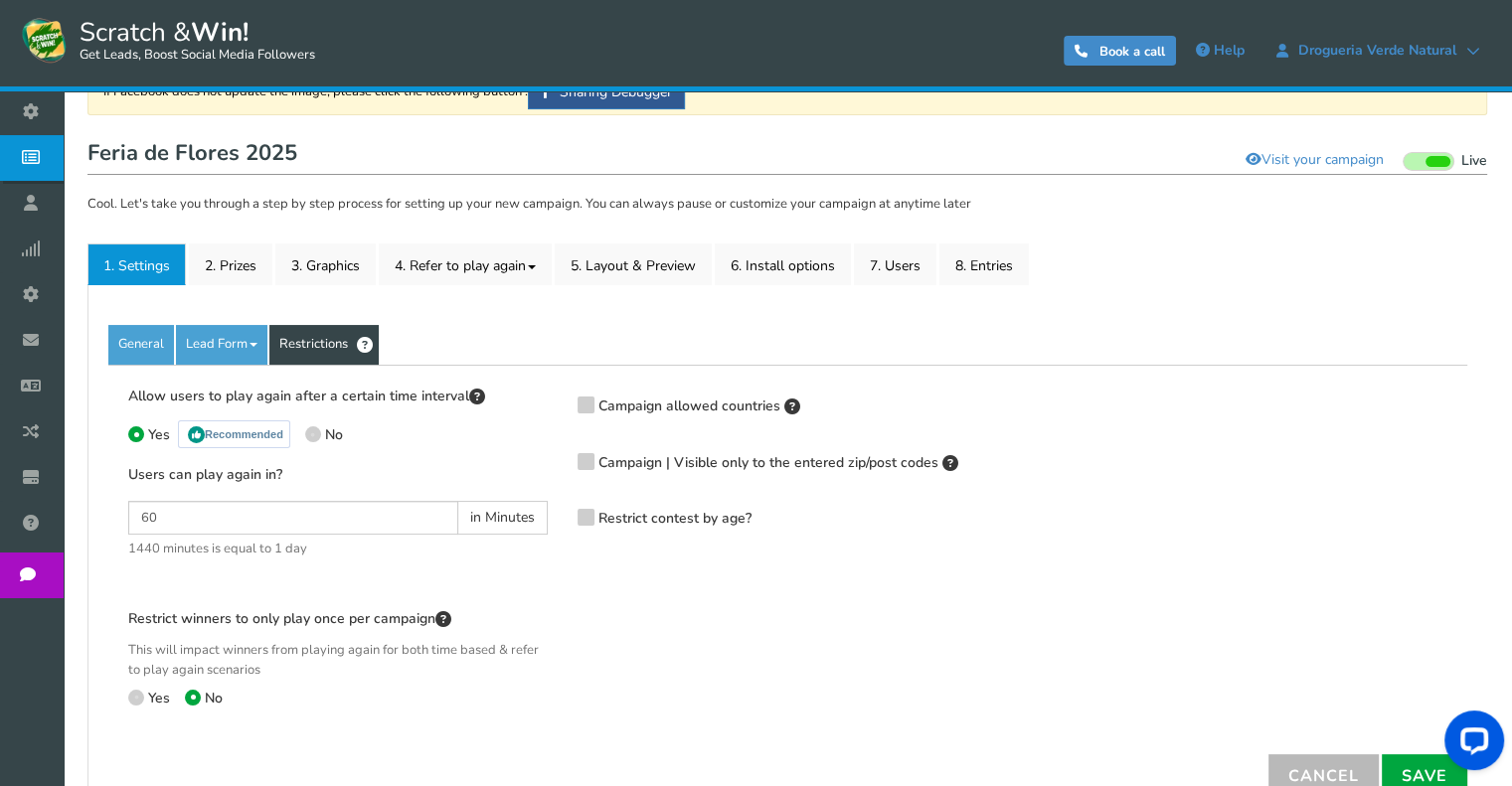 scroll, scrollTop: 0, scrollLeft: 0, axis: both 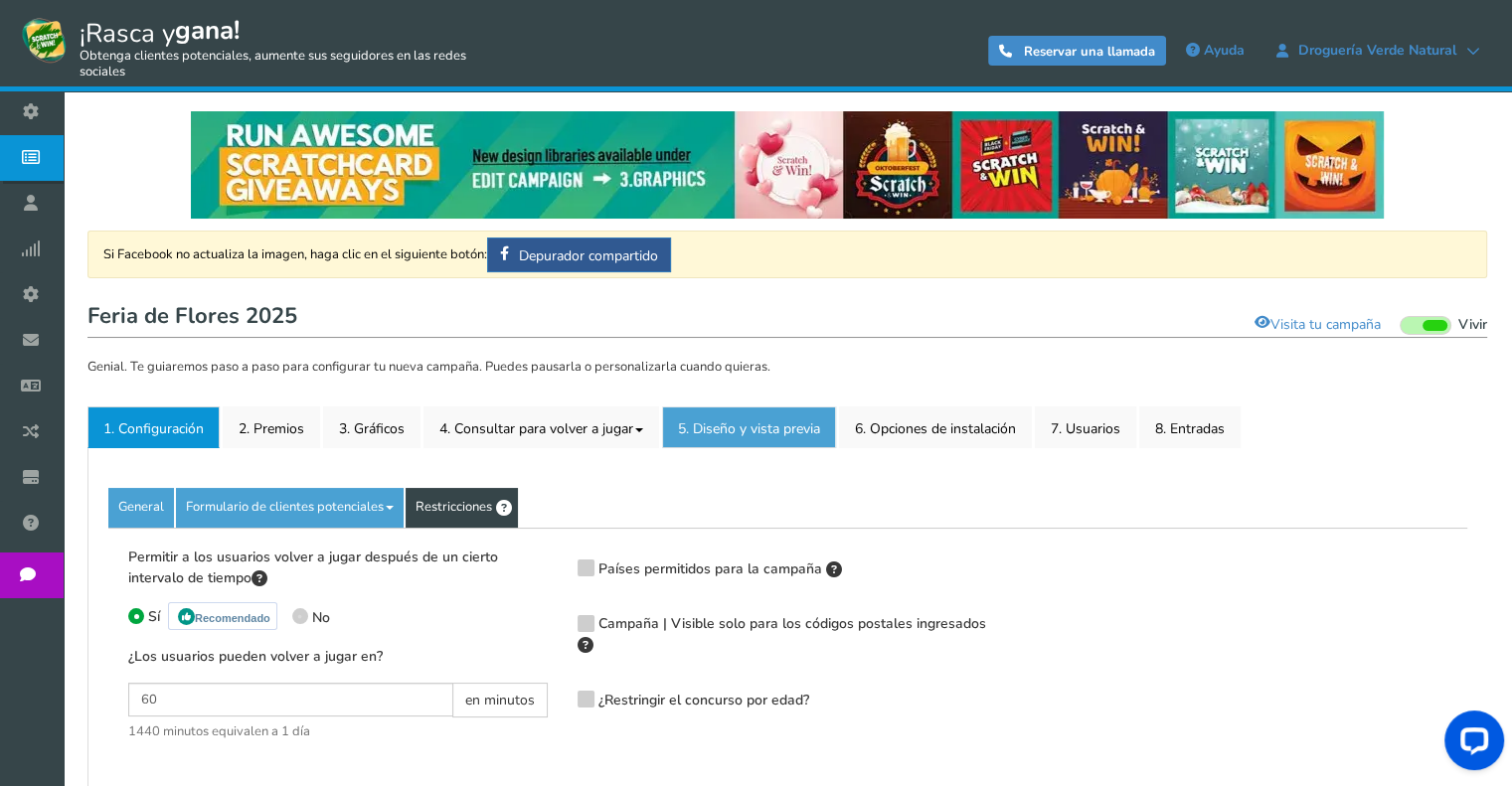 click on "5. Diseño y vista previa" at bounding box center [749, 428] 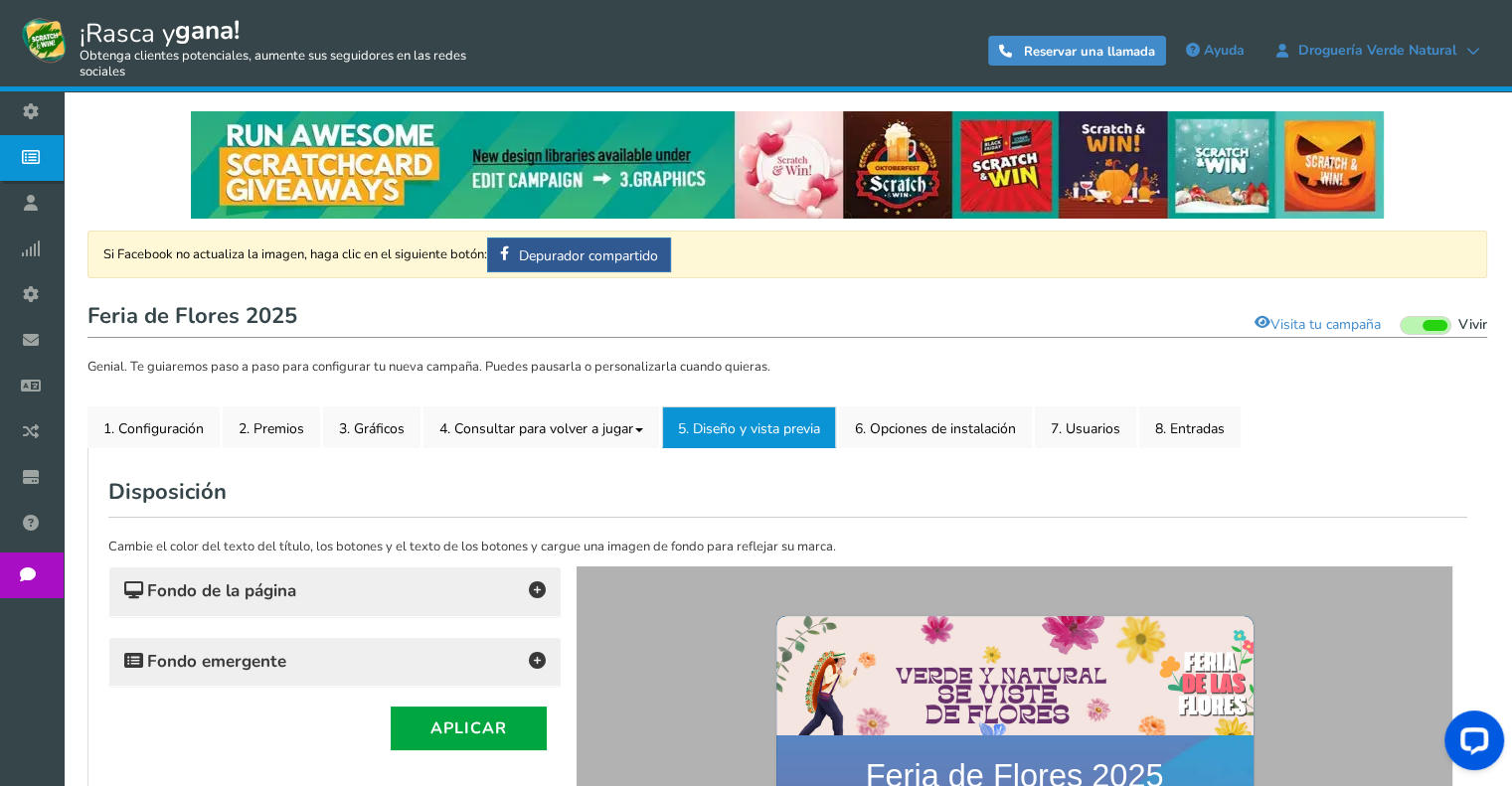 scroll, scrollTop: 0, scrollLeft: 0, axis: both 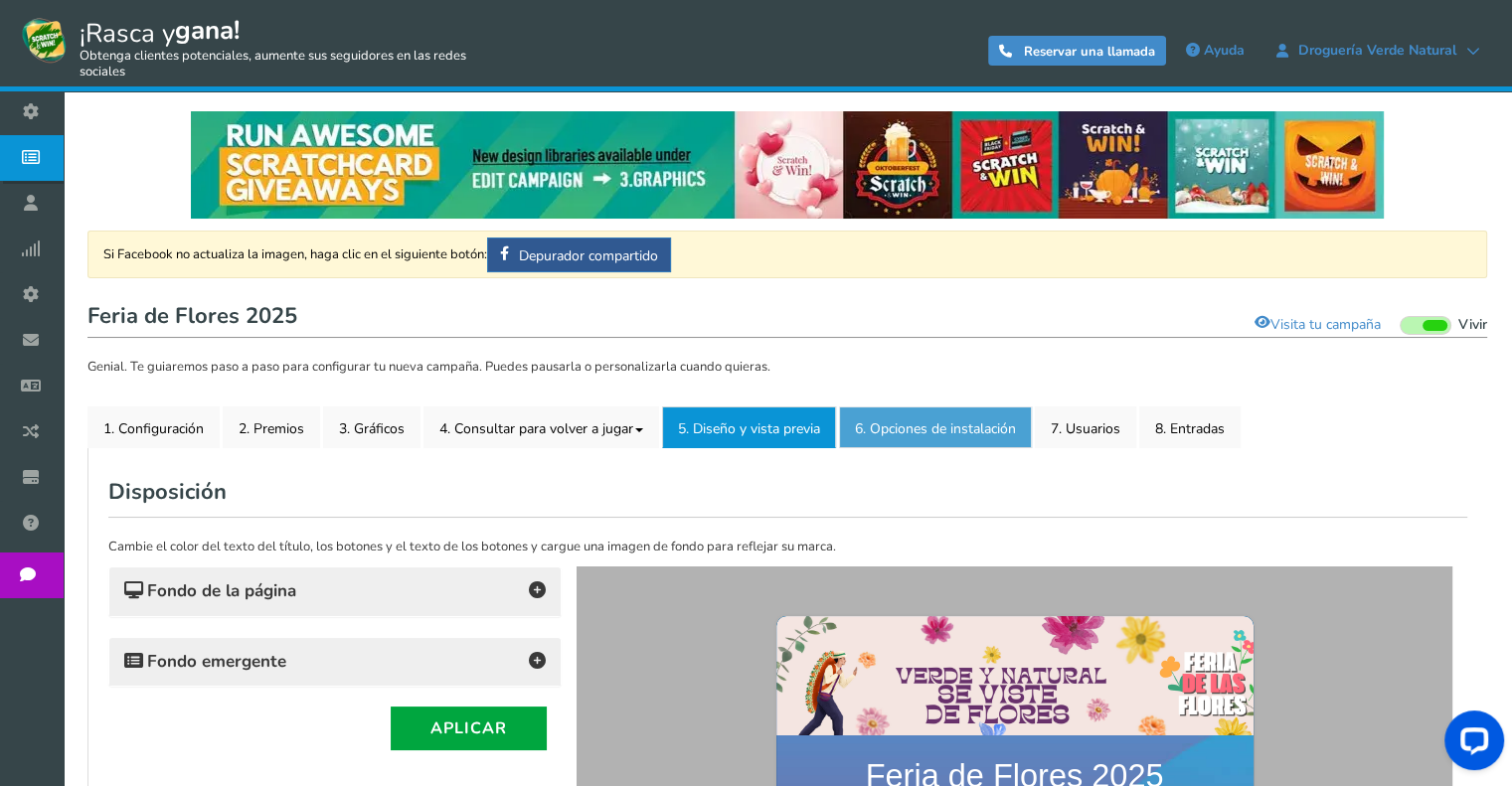 click on "6. Opciones de instalación" at bounding box center (935, 428) 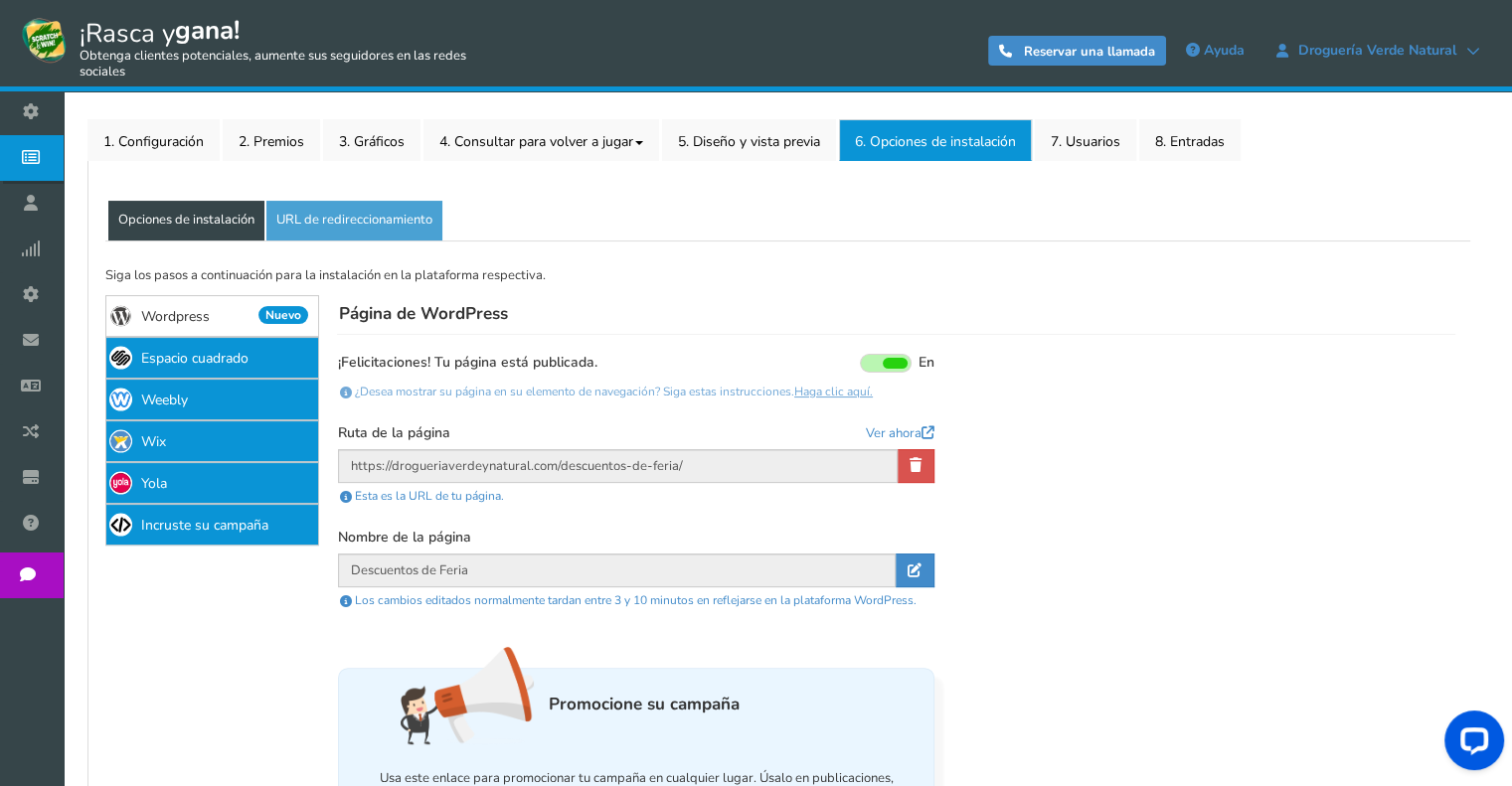 scroll, scrollTop: 298, scrollLeft: 0, axis: vertical 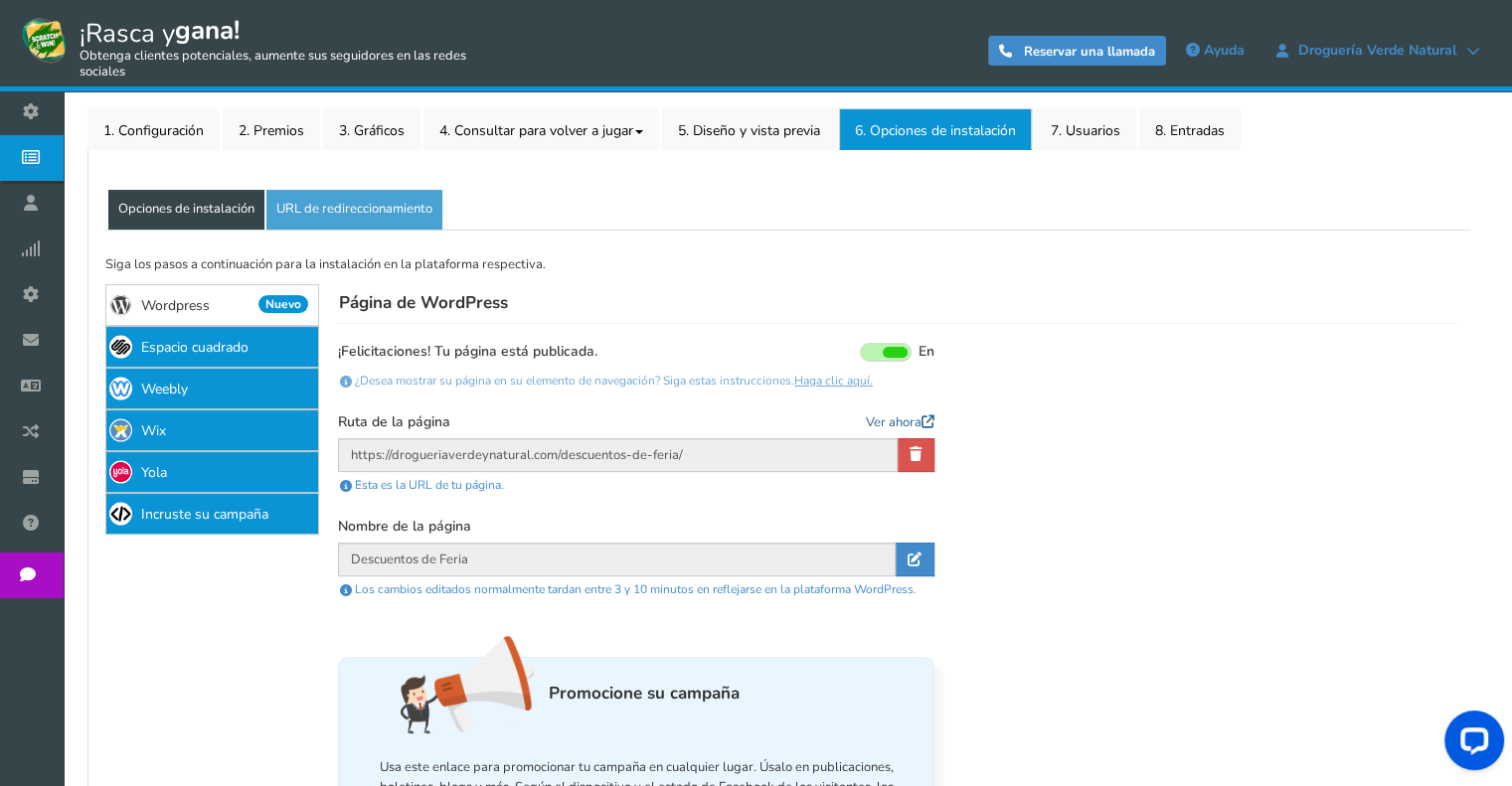 click on "Ver ahora" at bounding box center [894, 422] 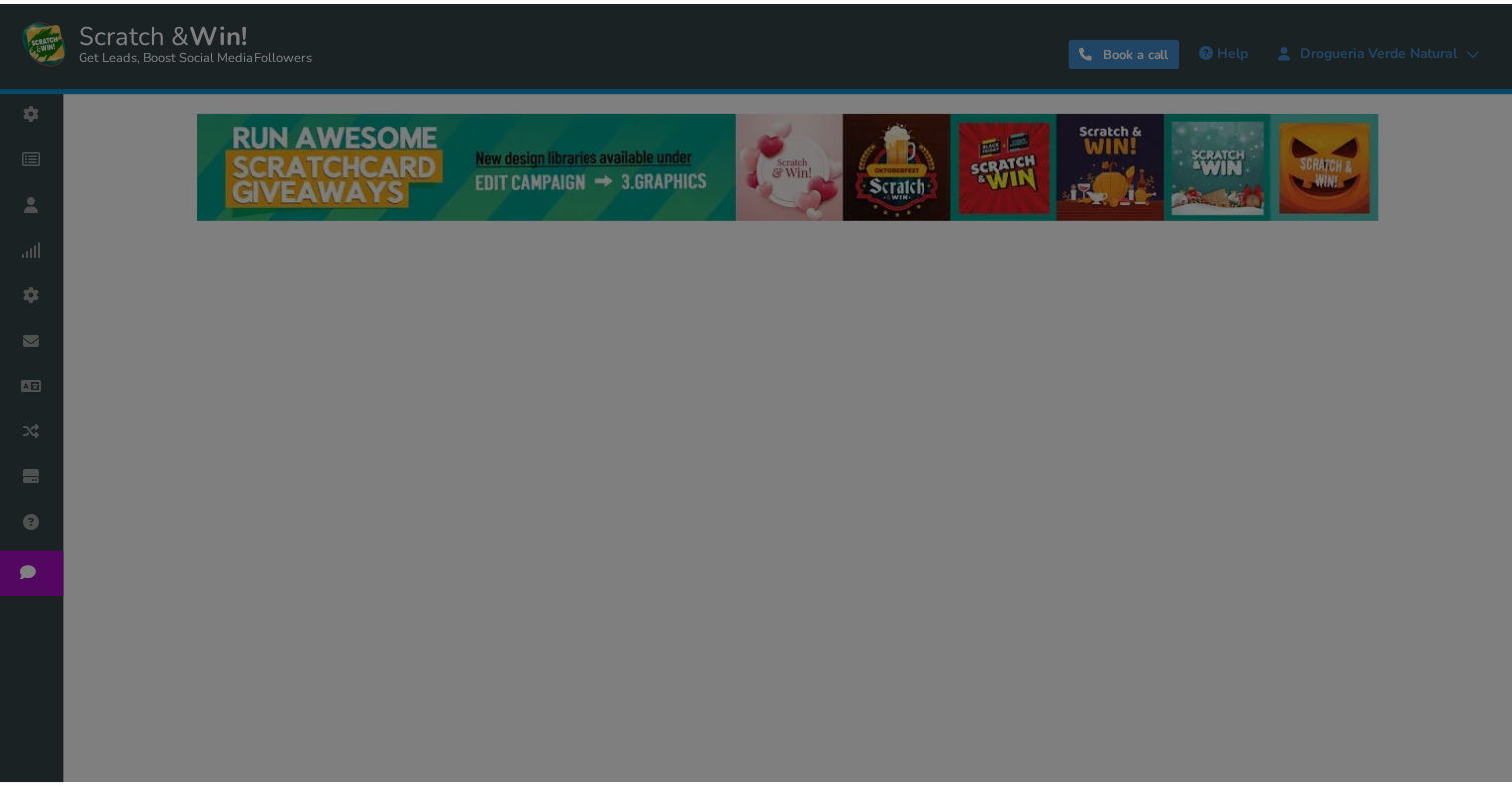 scroll, scrollTop: 0, scrollLeft: 0, axis: both 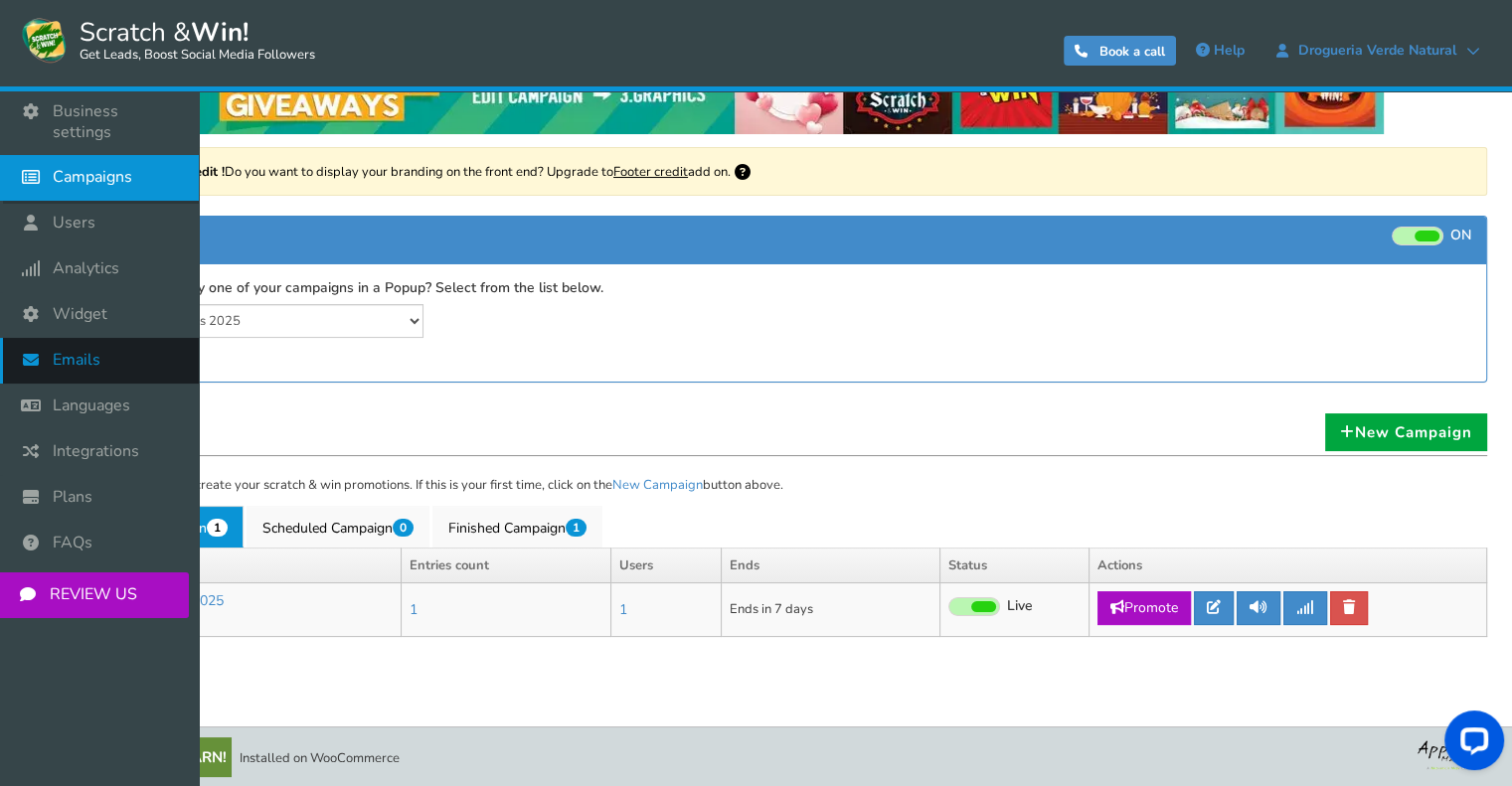 click on "Emails" at bounding box center (77, 360) 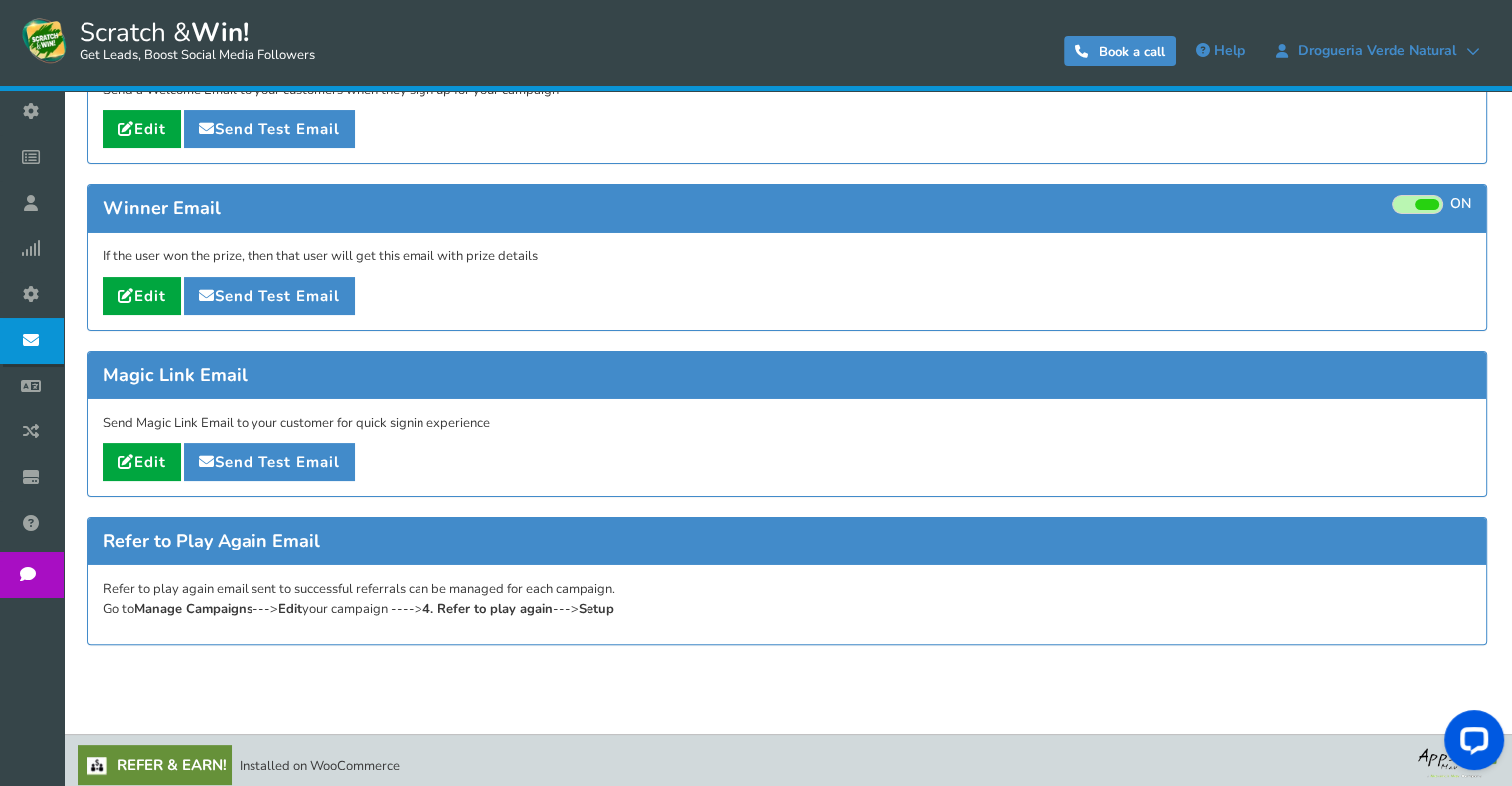 scroll, scrollTop: 310, scrollLeft: 0, axis: vertical 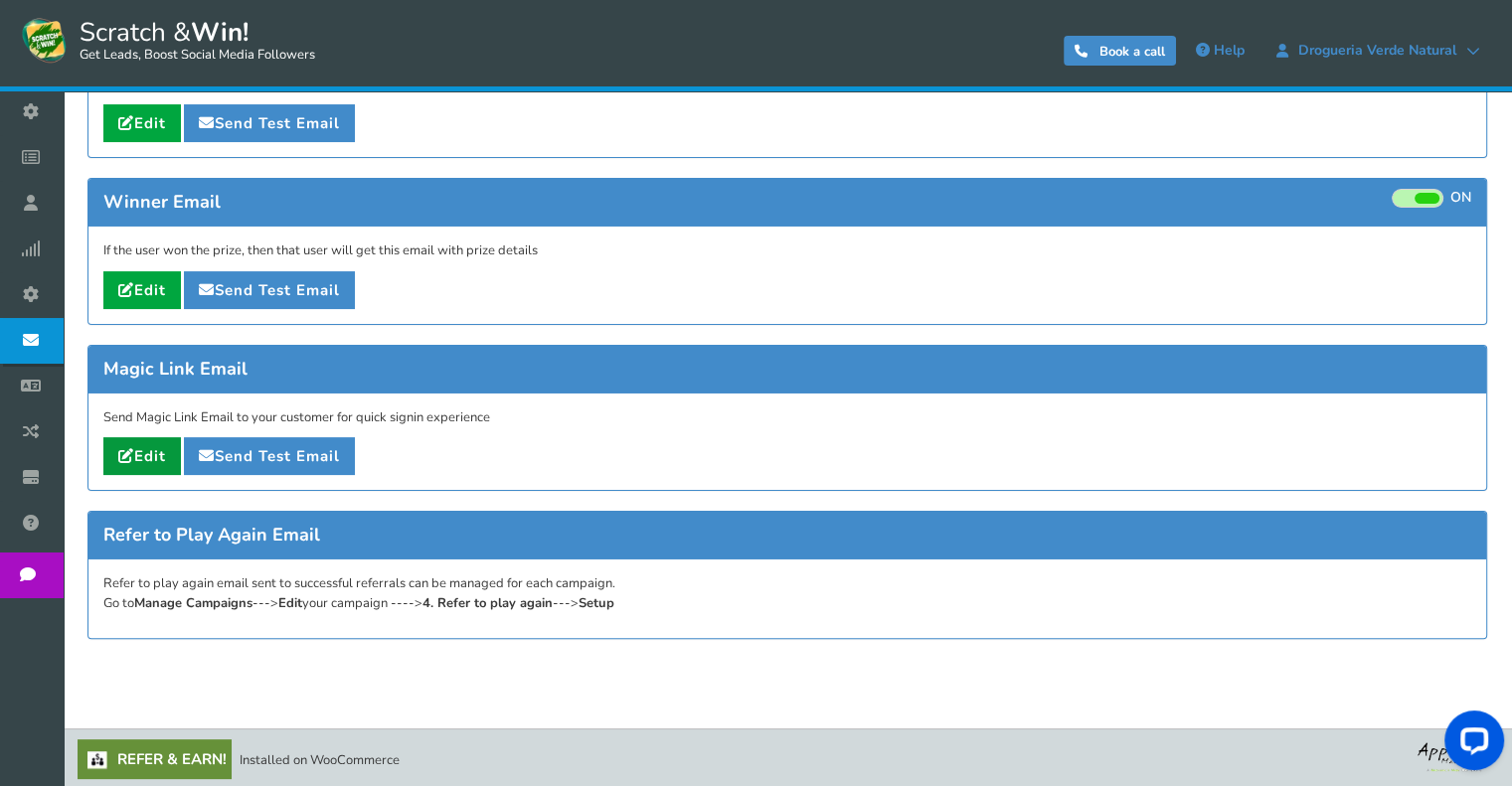 click on "Edit" at bounding box center (142, 456) 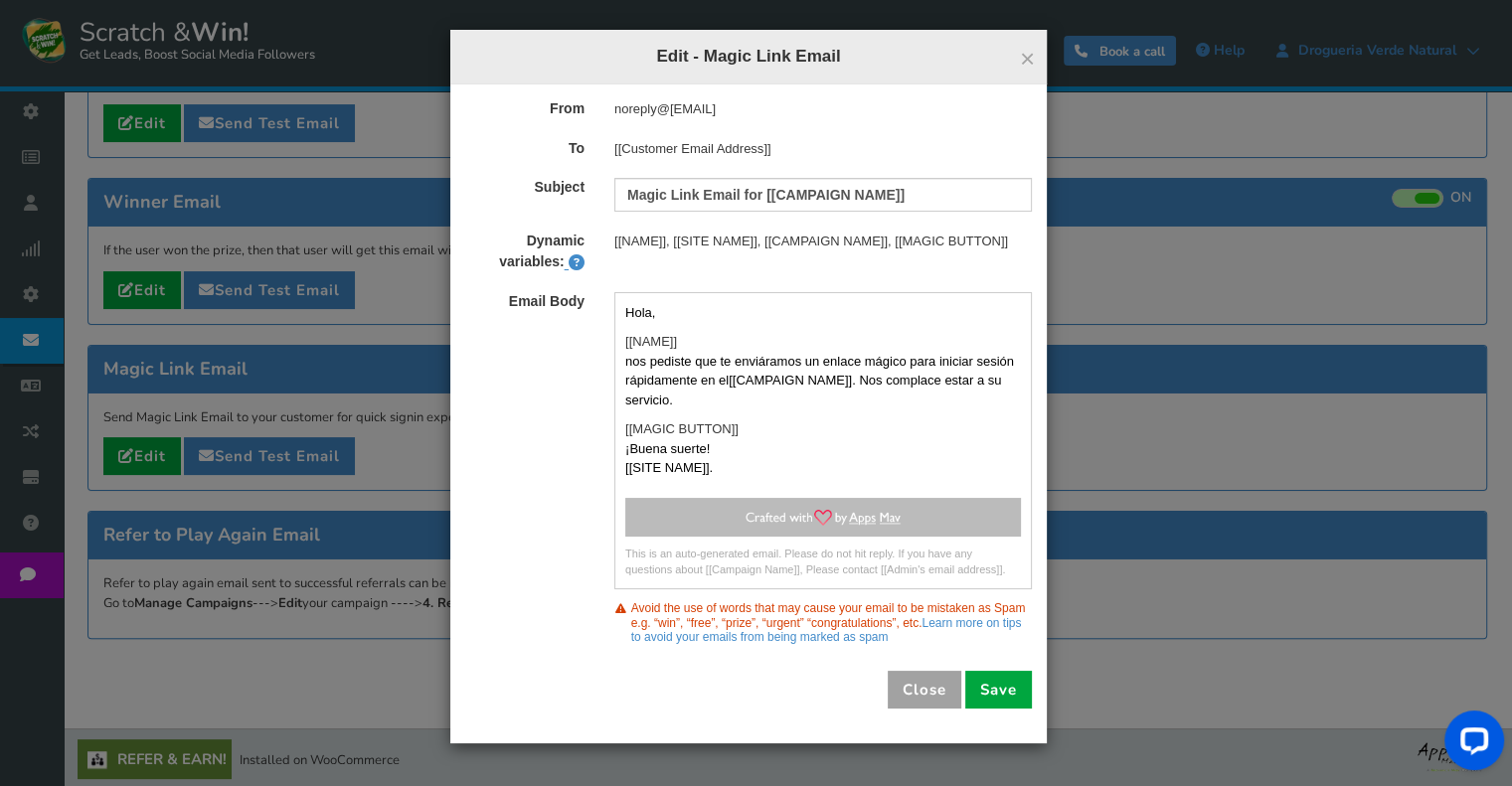 click on "Close" at bounding box center (924, 690) 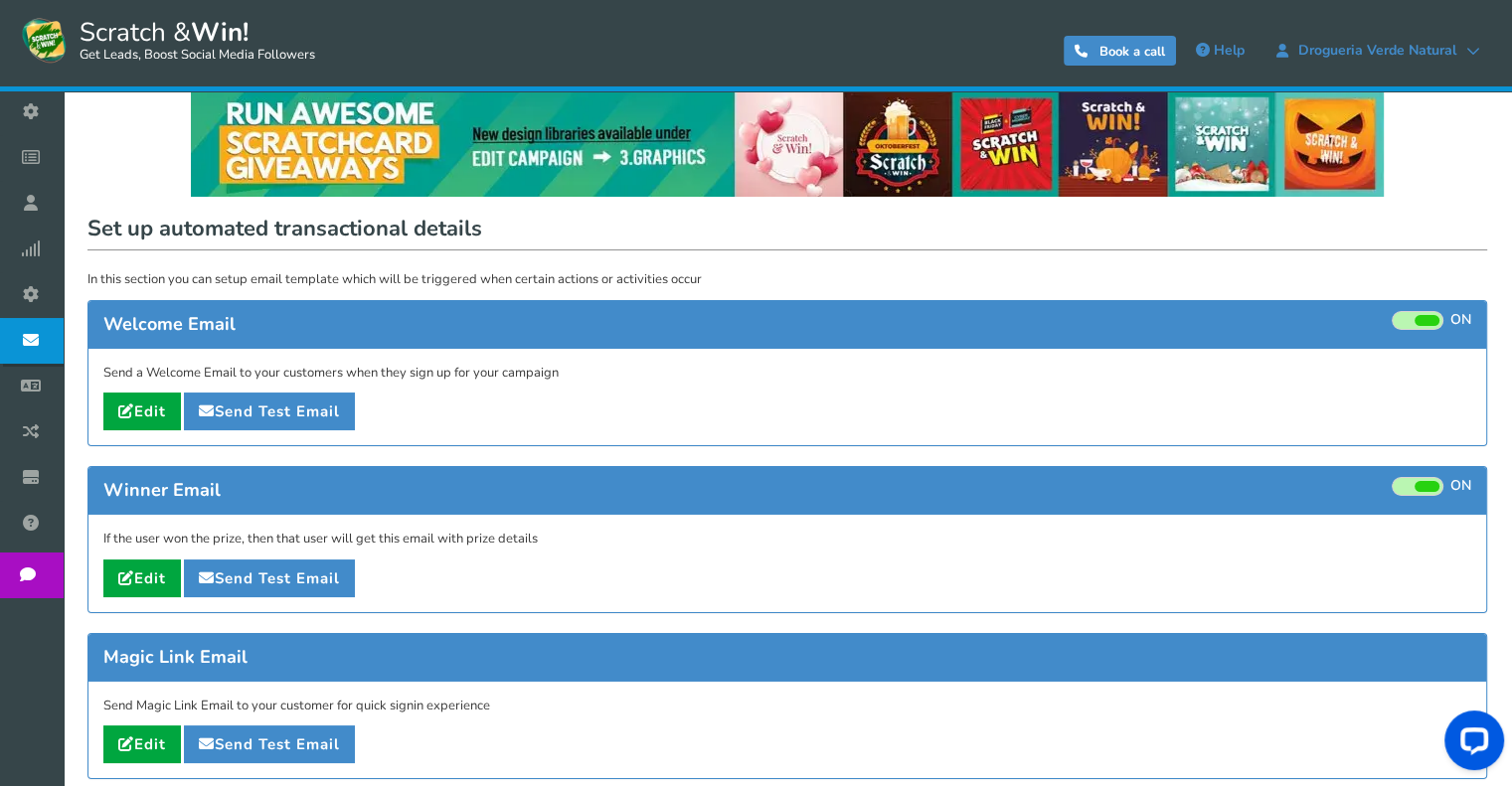 scroll, scrollTop: 0, scrollLeft: 0, axis: both 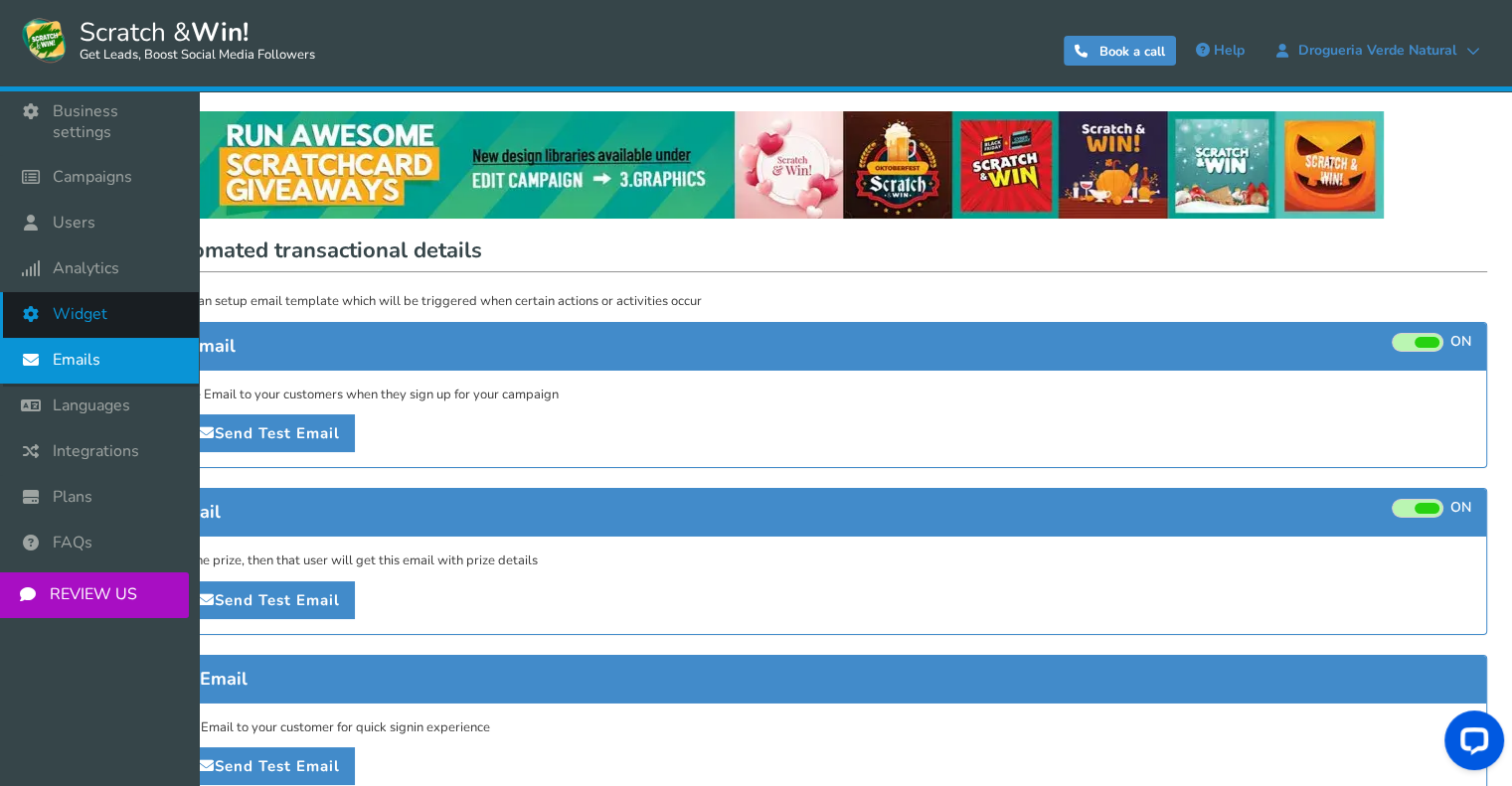 click at bounding box center [36, 314] 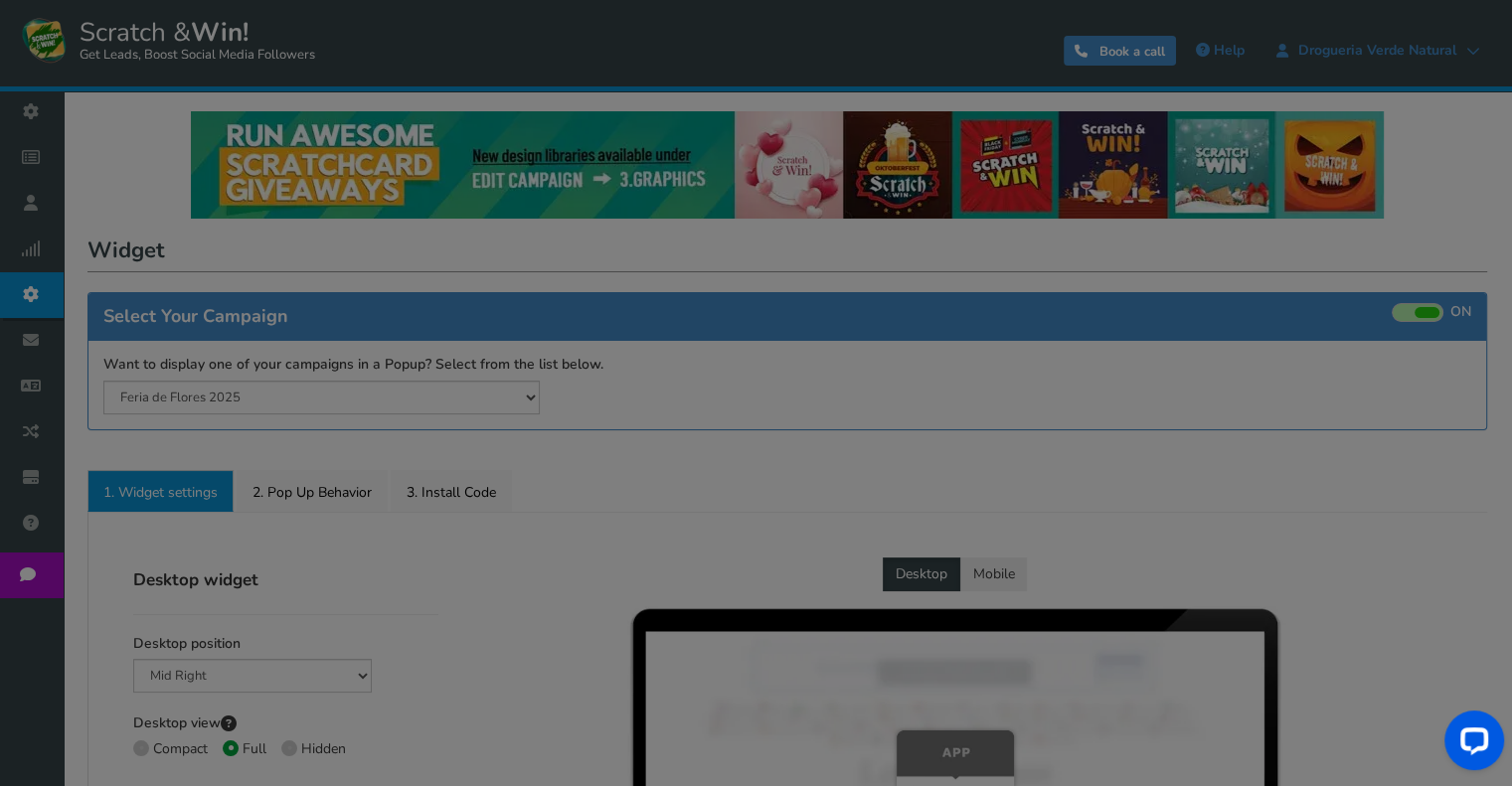 radio on "true" 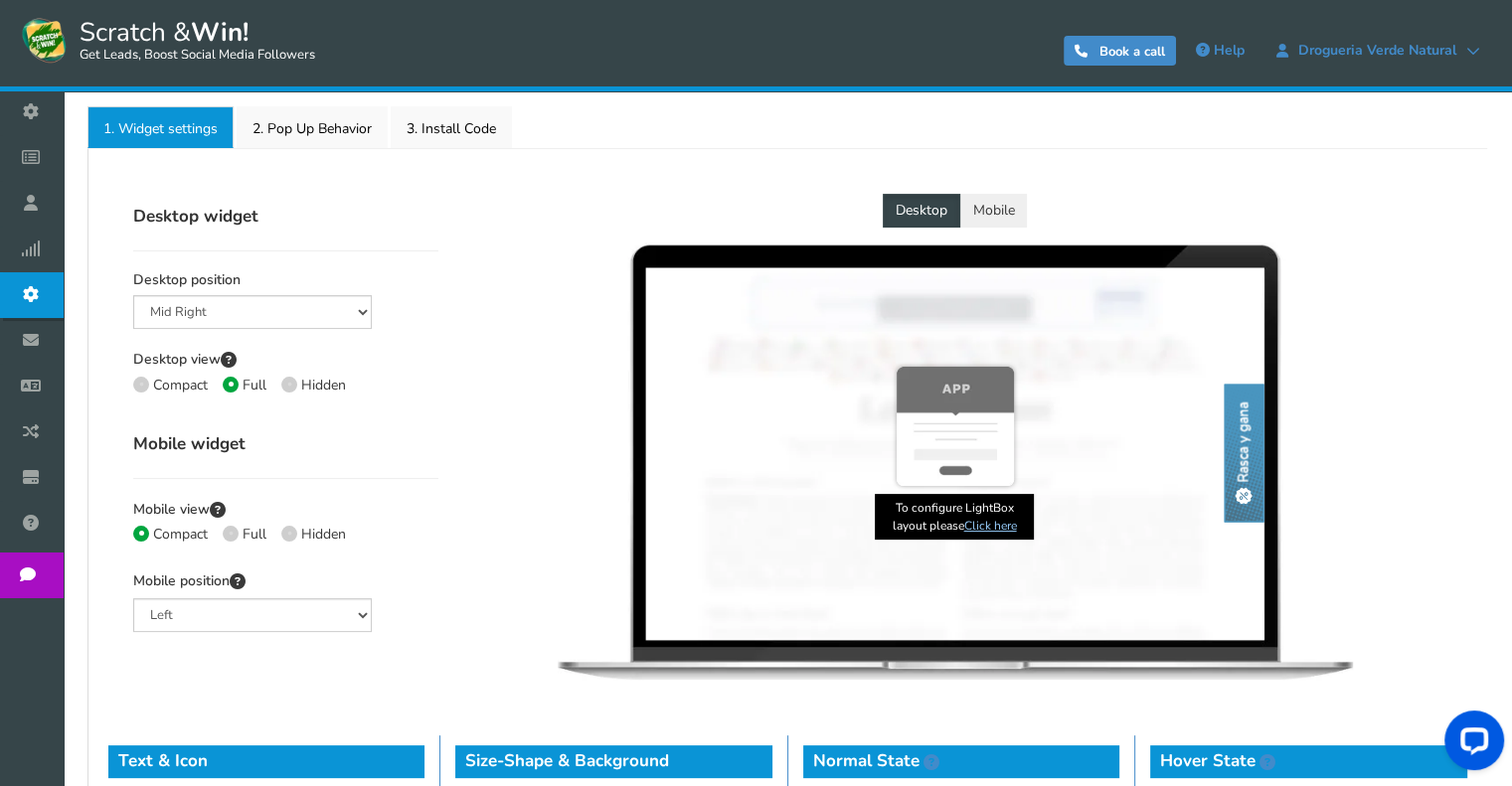 scroll, scrollTop: 397, scrollLeft: 0, axis: vertical 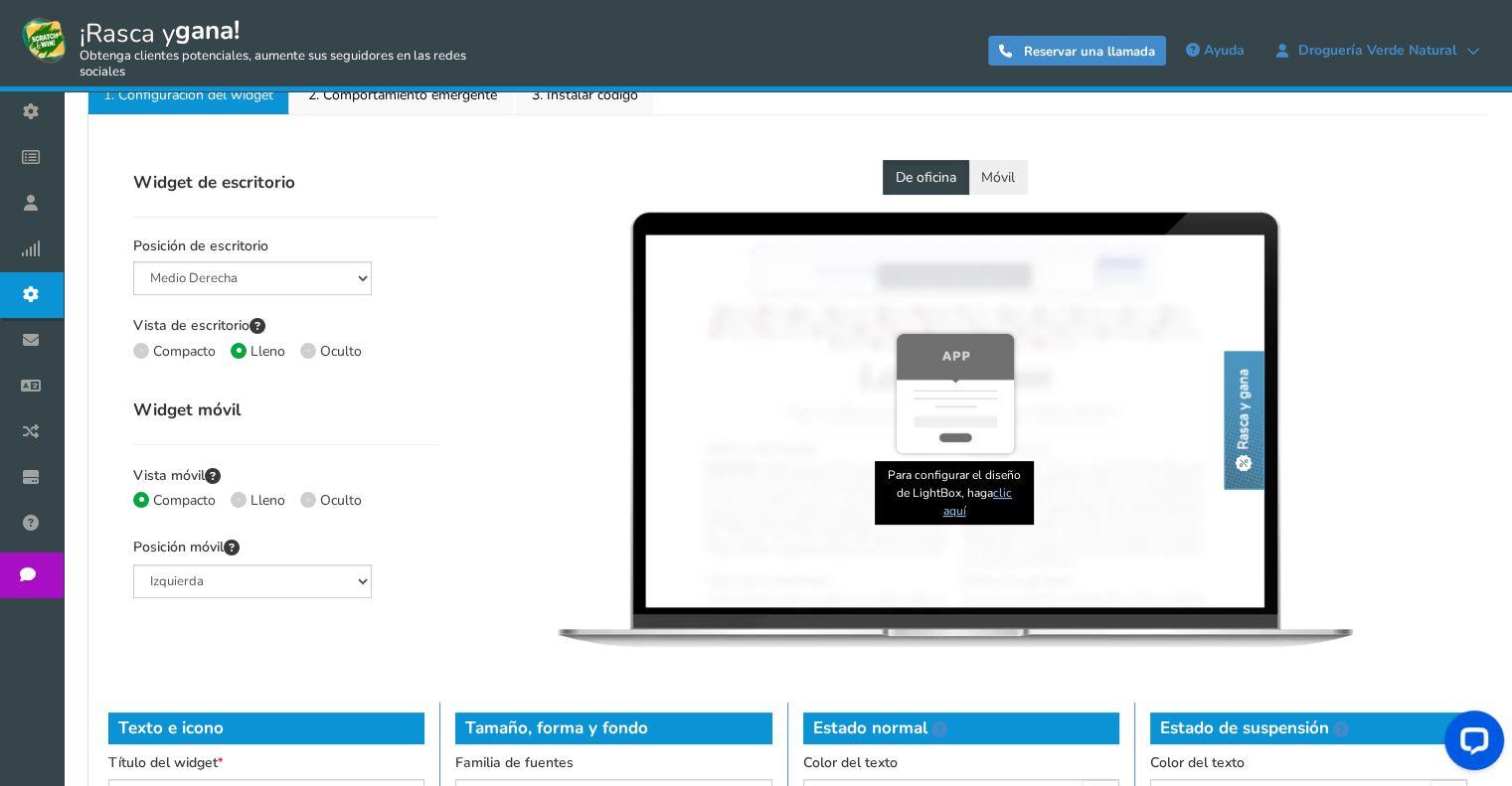 click at bounding box center [141, 351] 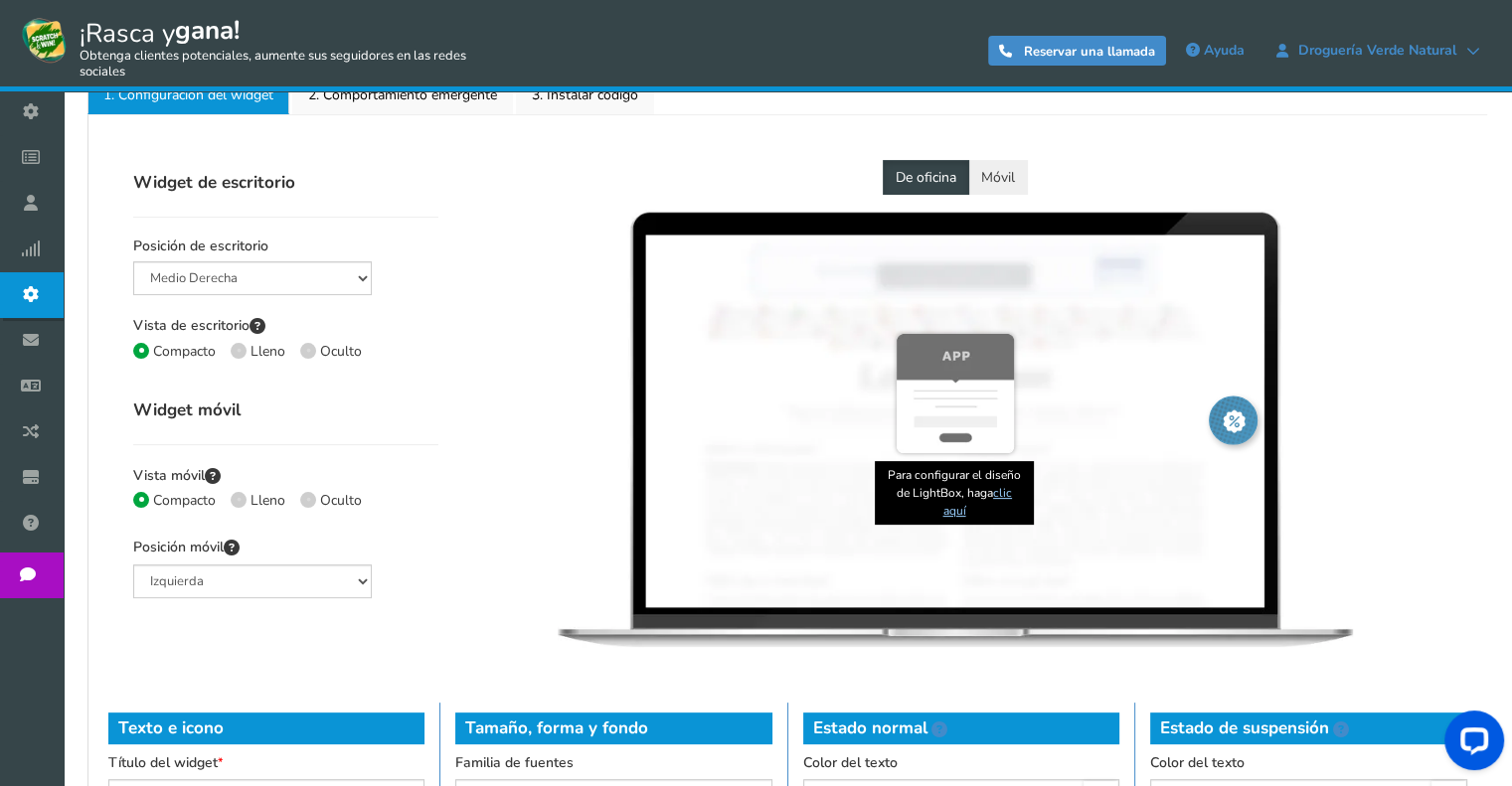 click at bounding box center (239, 351) 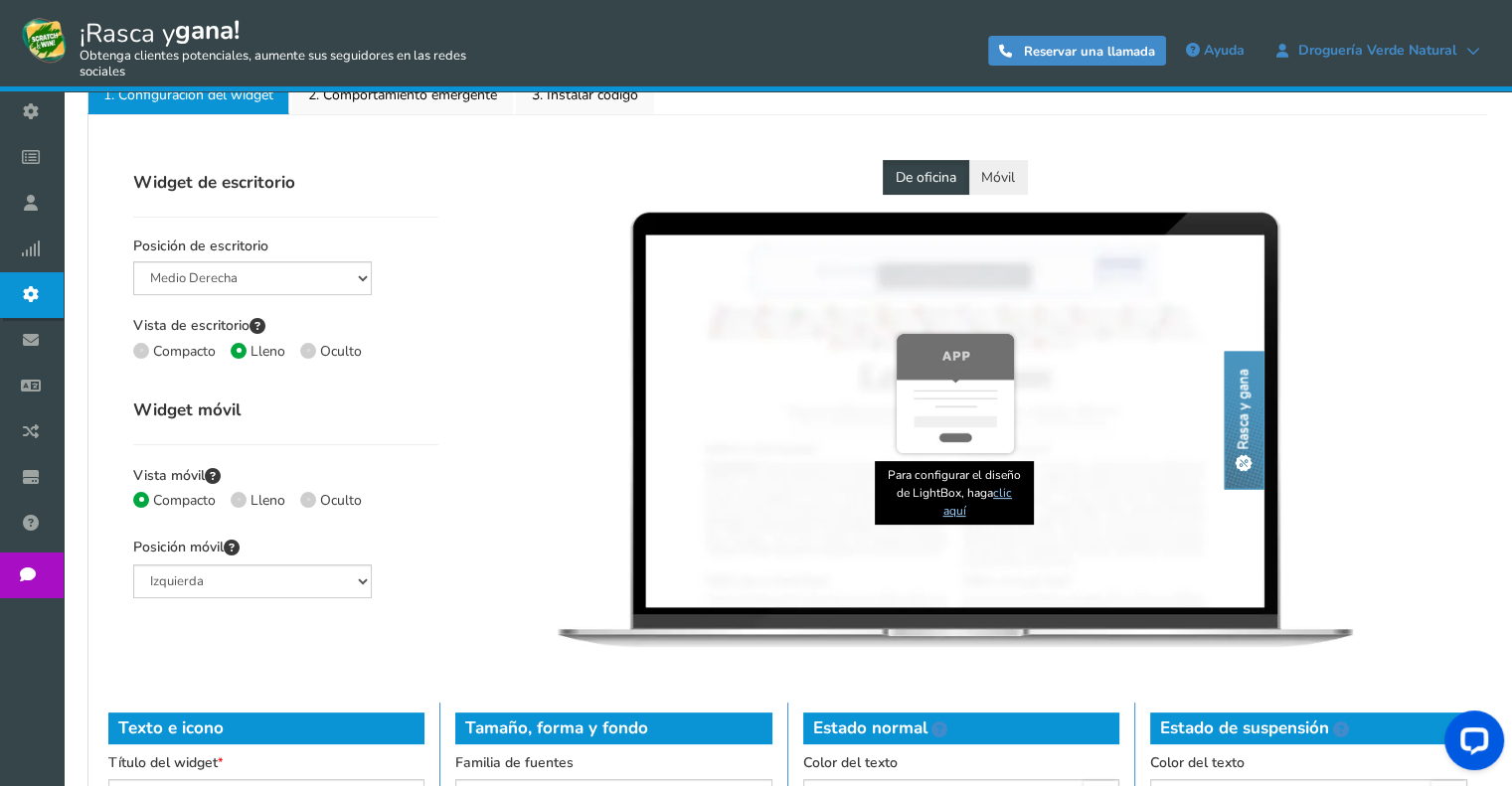 click at bounding box center [308, 351] 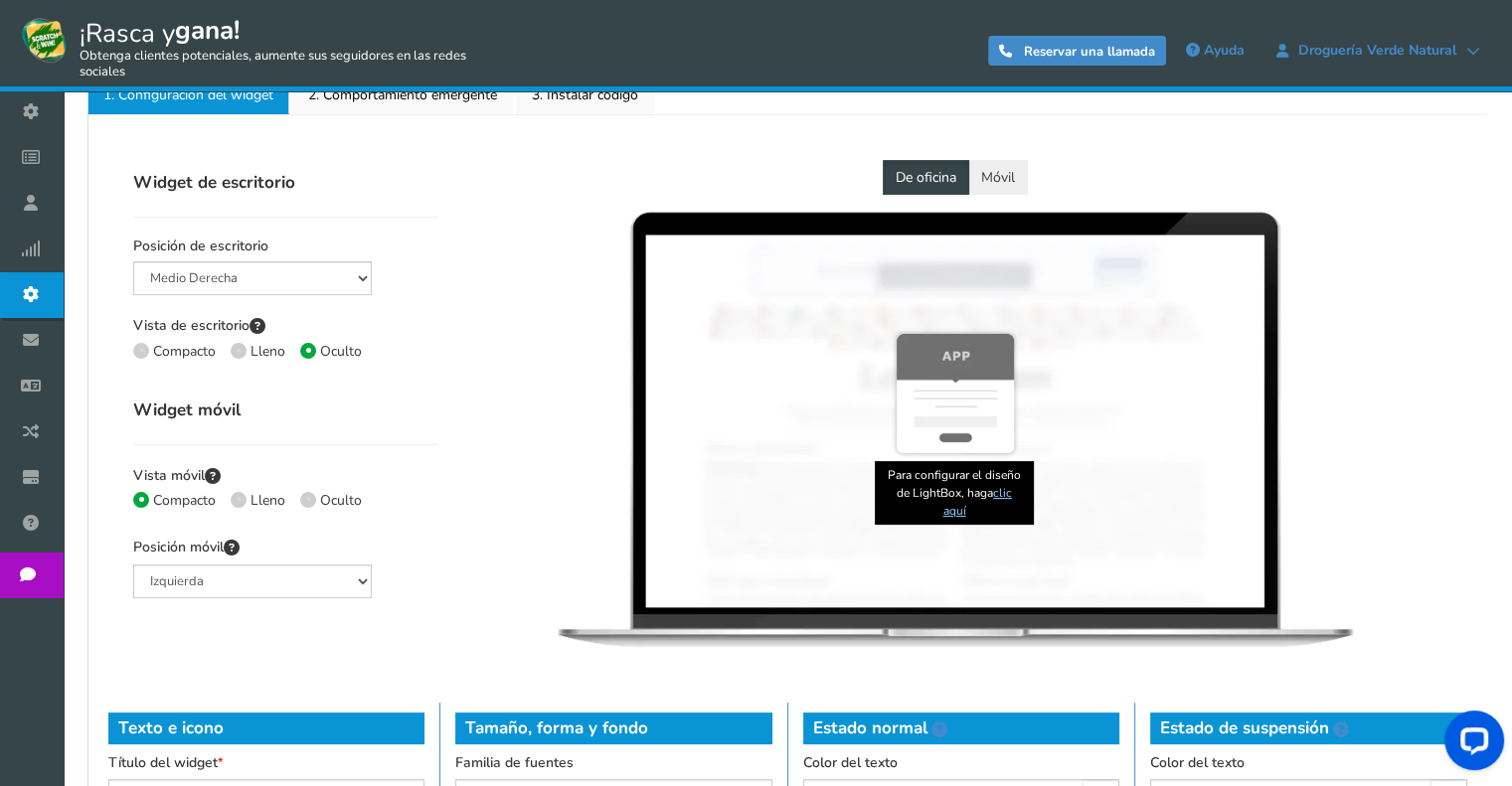 click at bounding box center [239, 351] 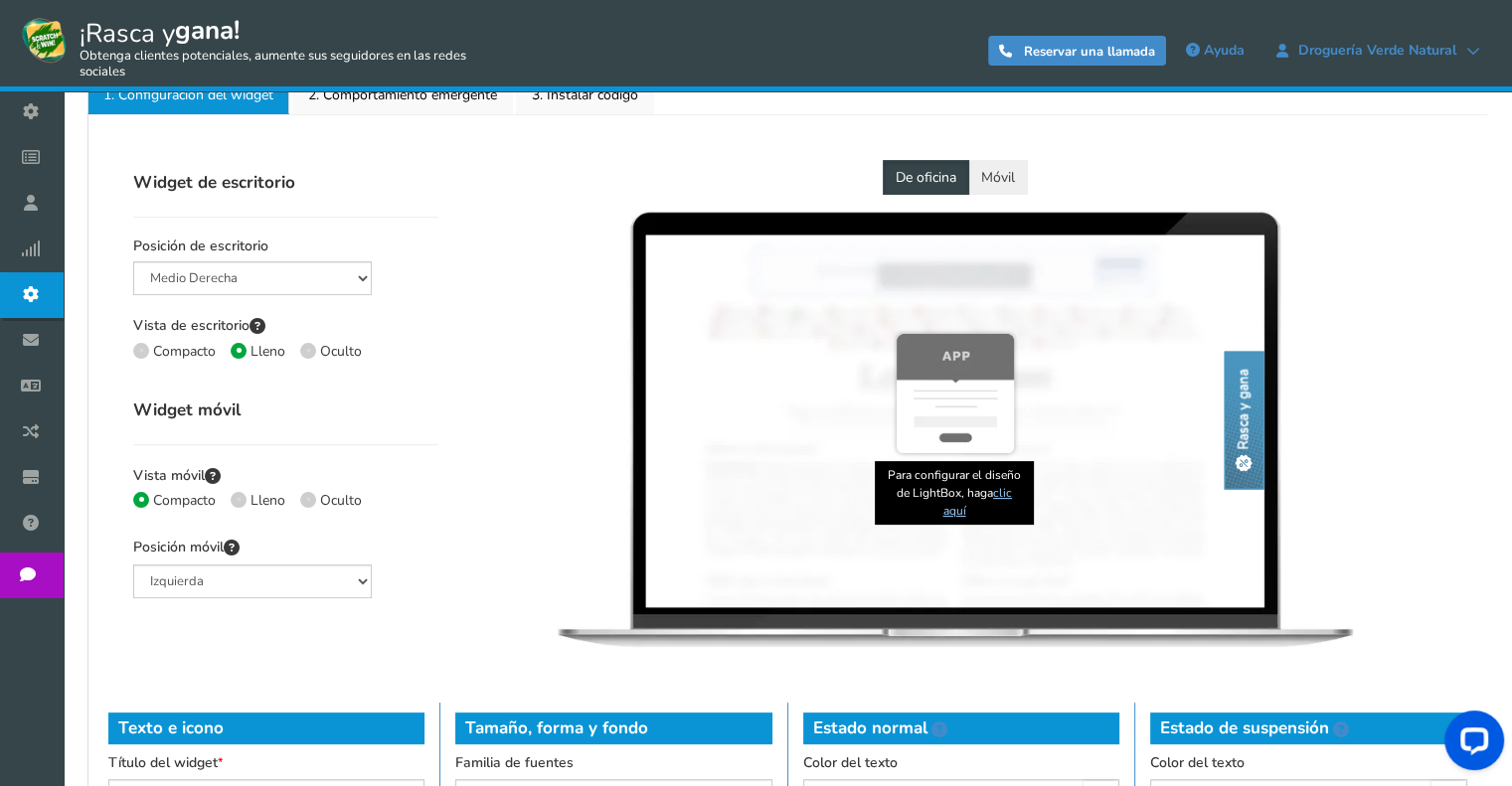 click at bounding box center [239, 500] 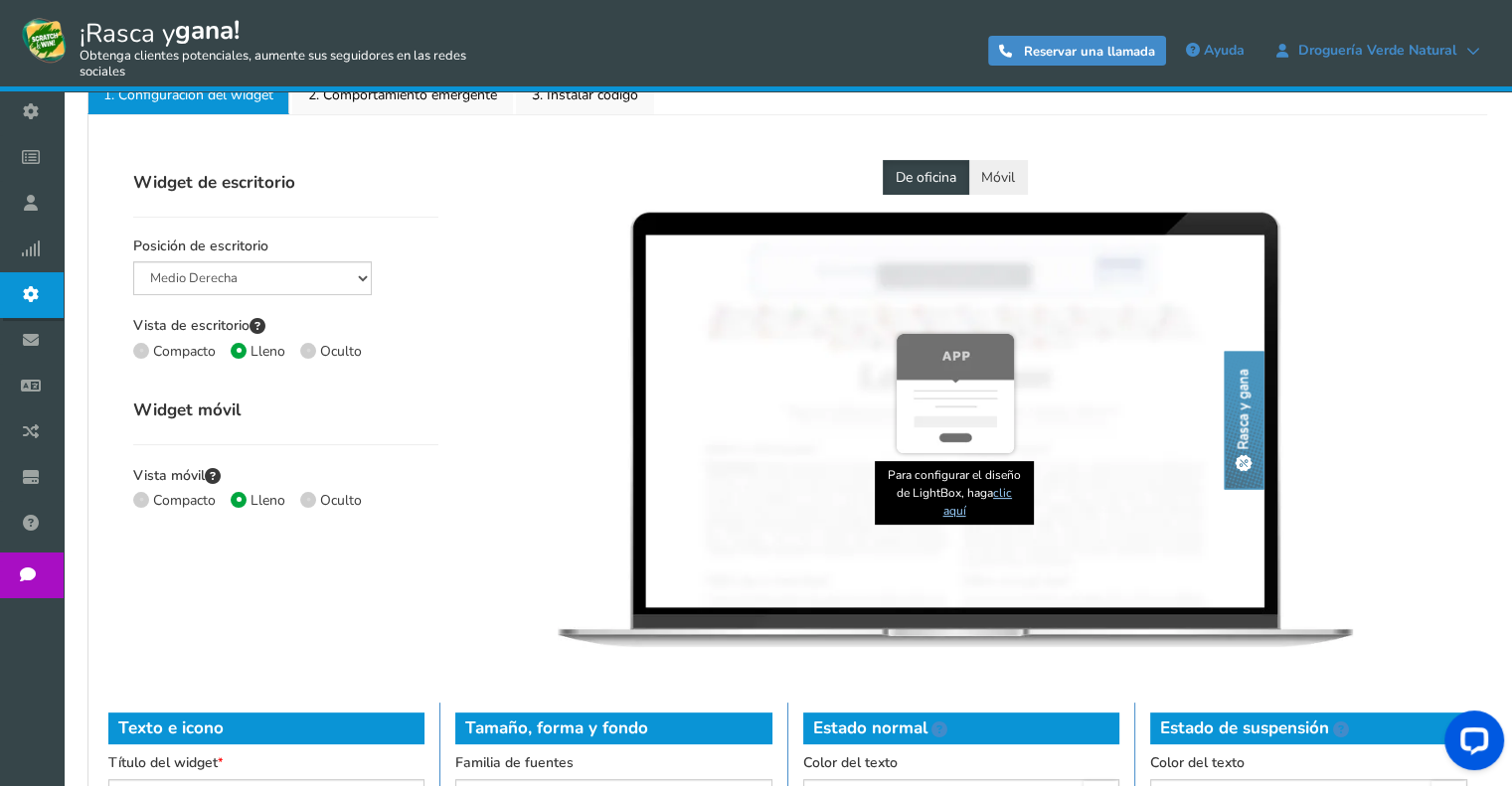click on "Compacto" at bounding box center [184, 351] 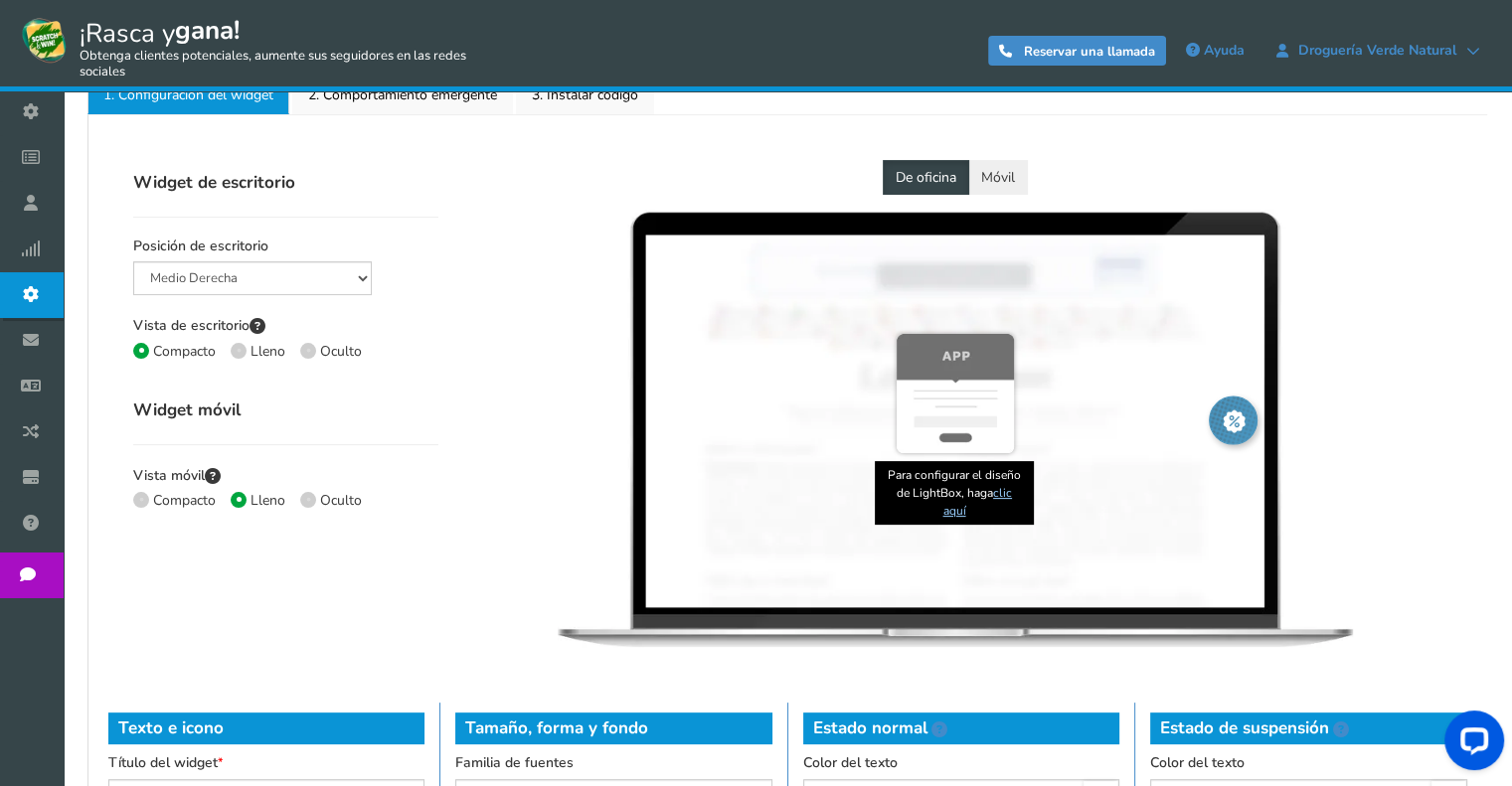 click at bounding box center (239, 351) 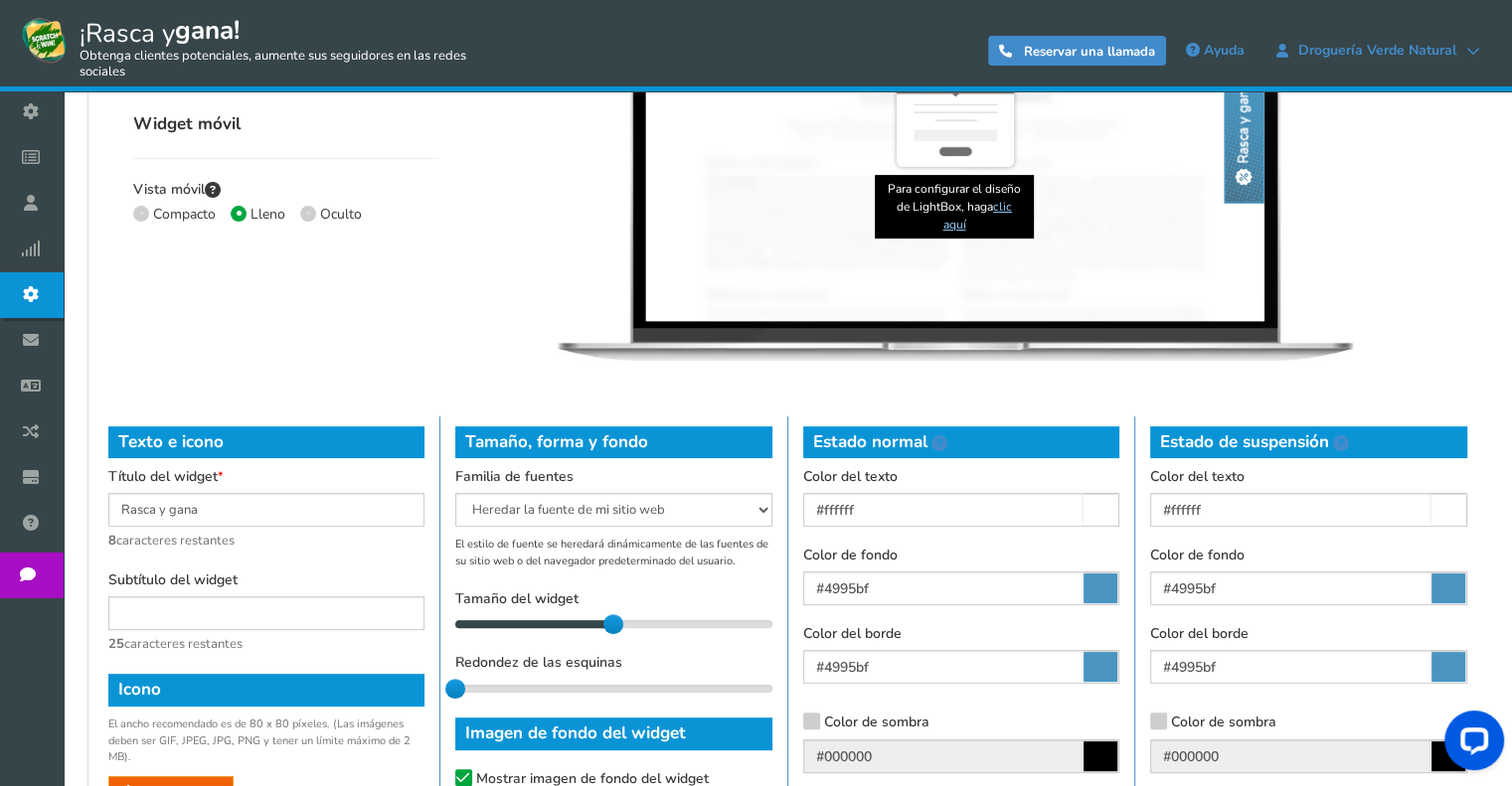 scroll, scrollTop: 696, scrollLeft: 0, axis: vertical 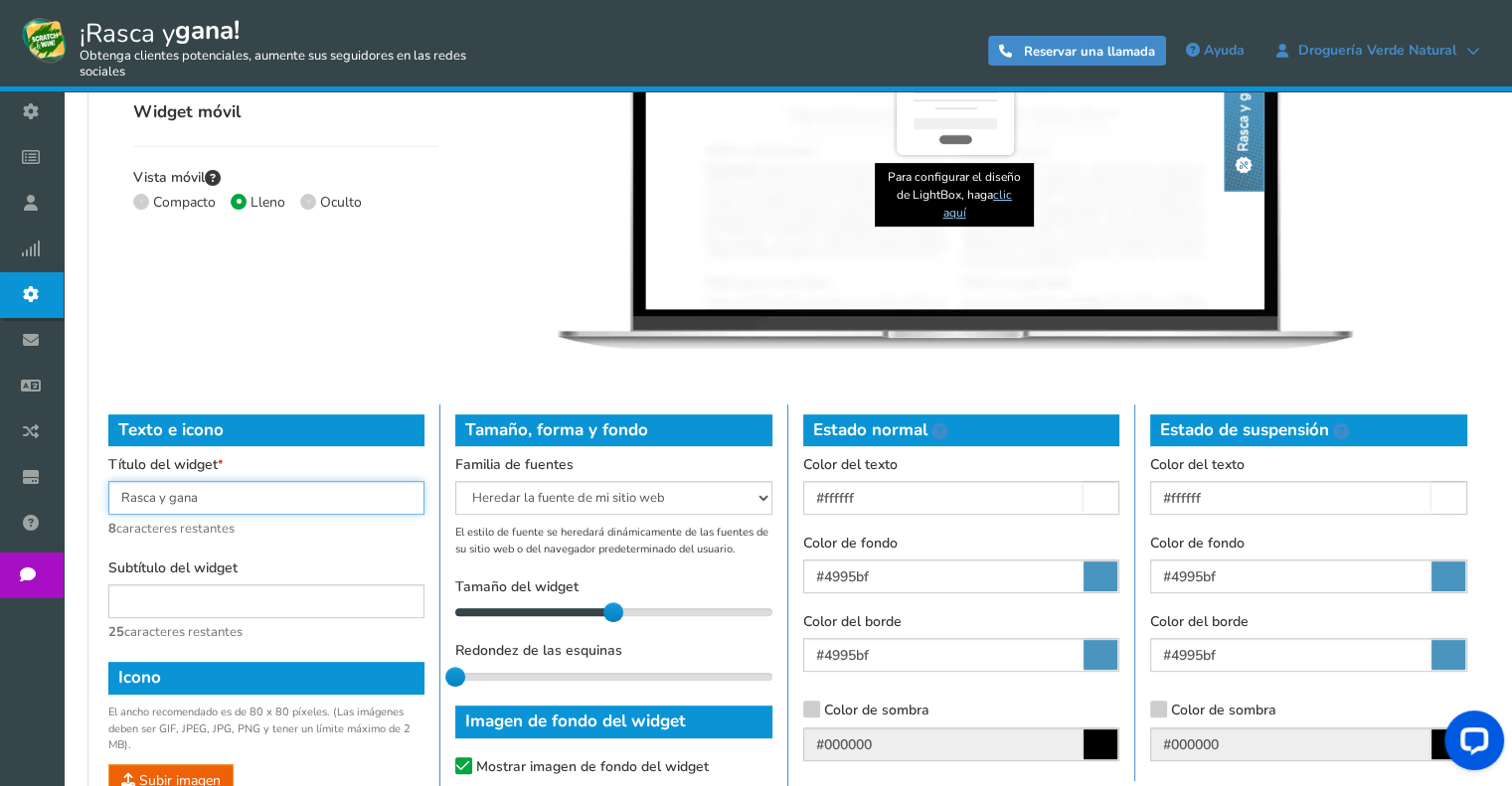 click on "Rasca y gana" at bounding box center [266, 498] 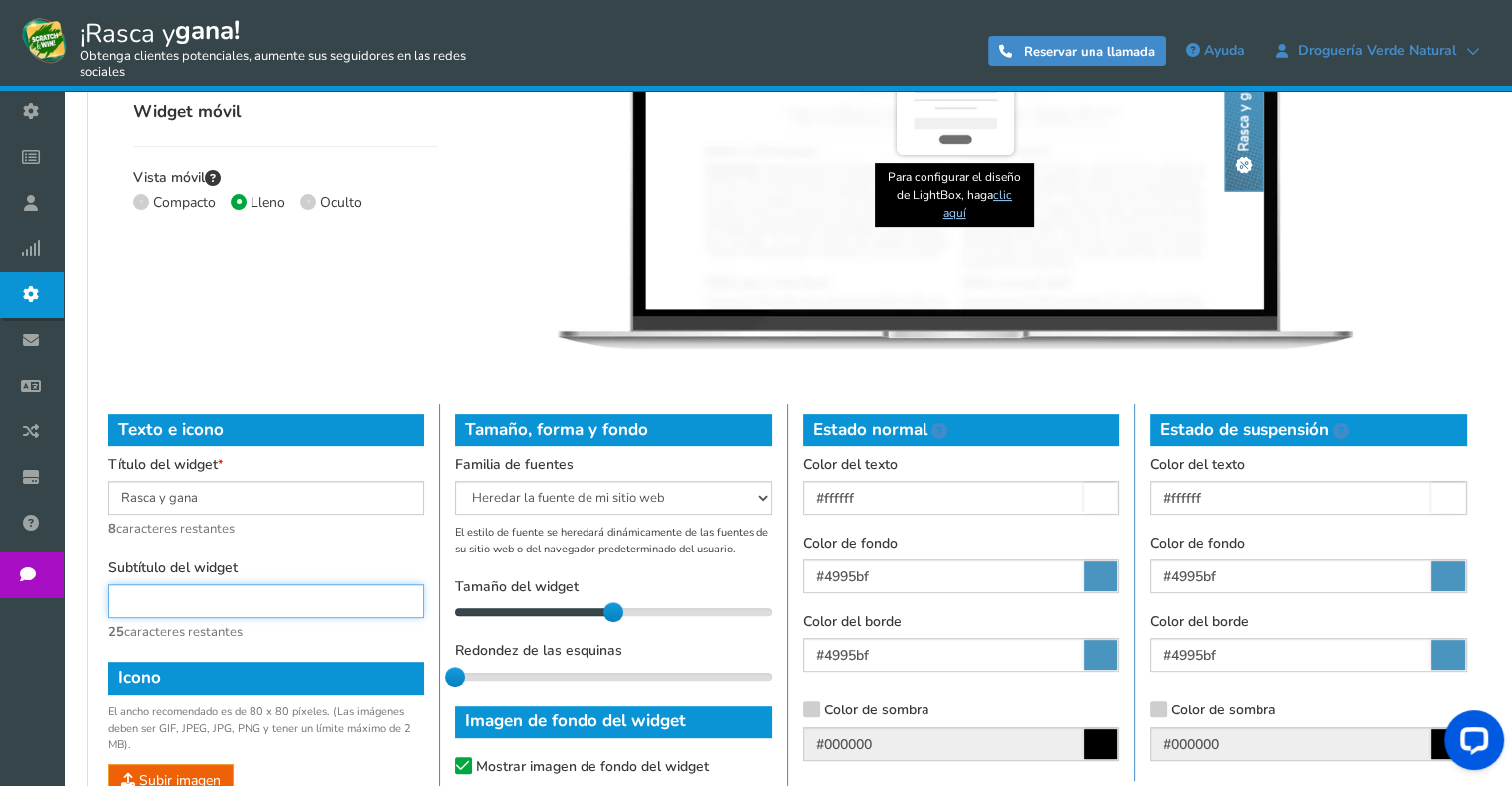 click at bounding box center (266, 601) 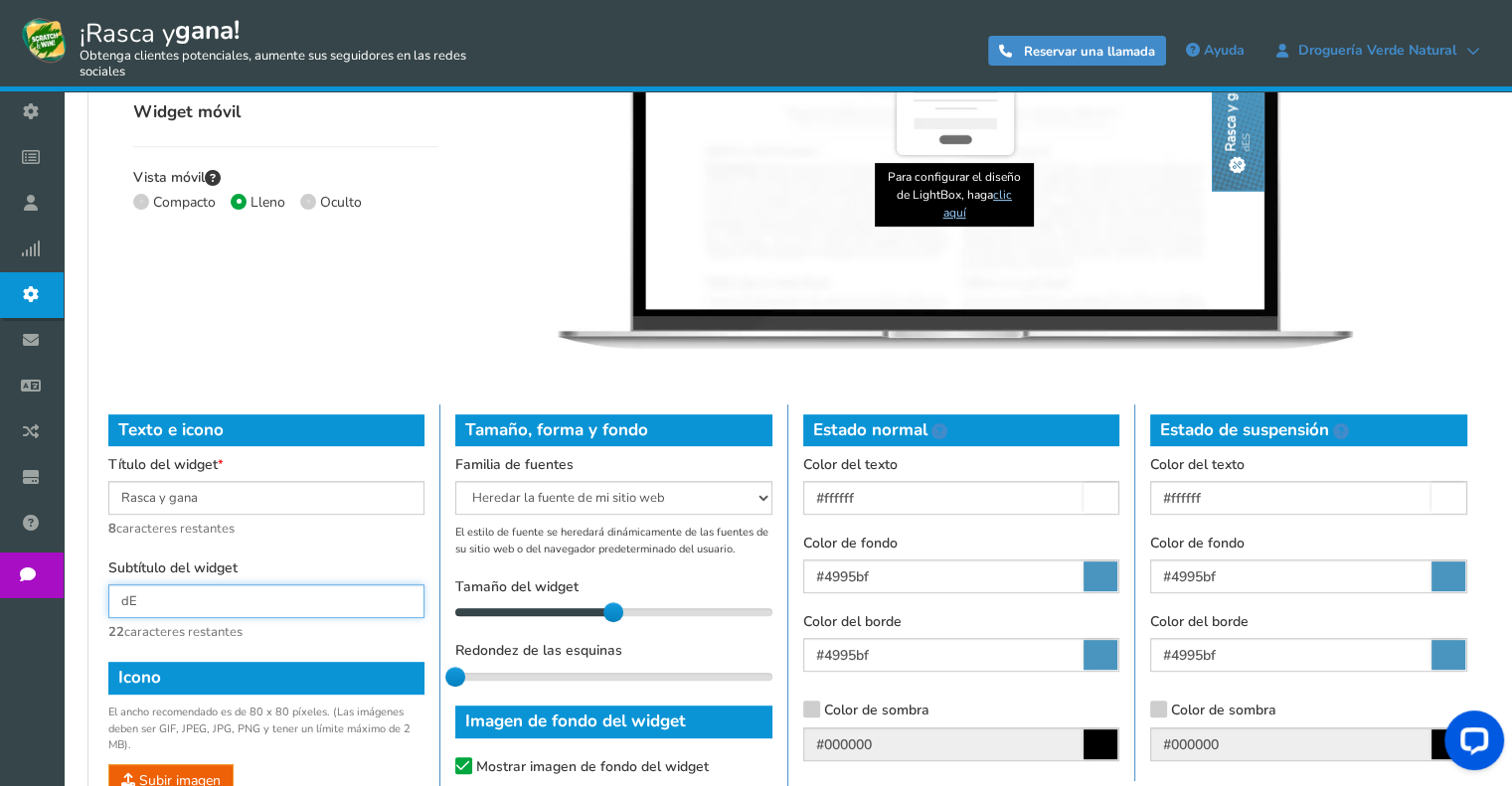type on "d" 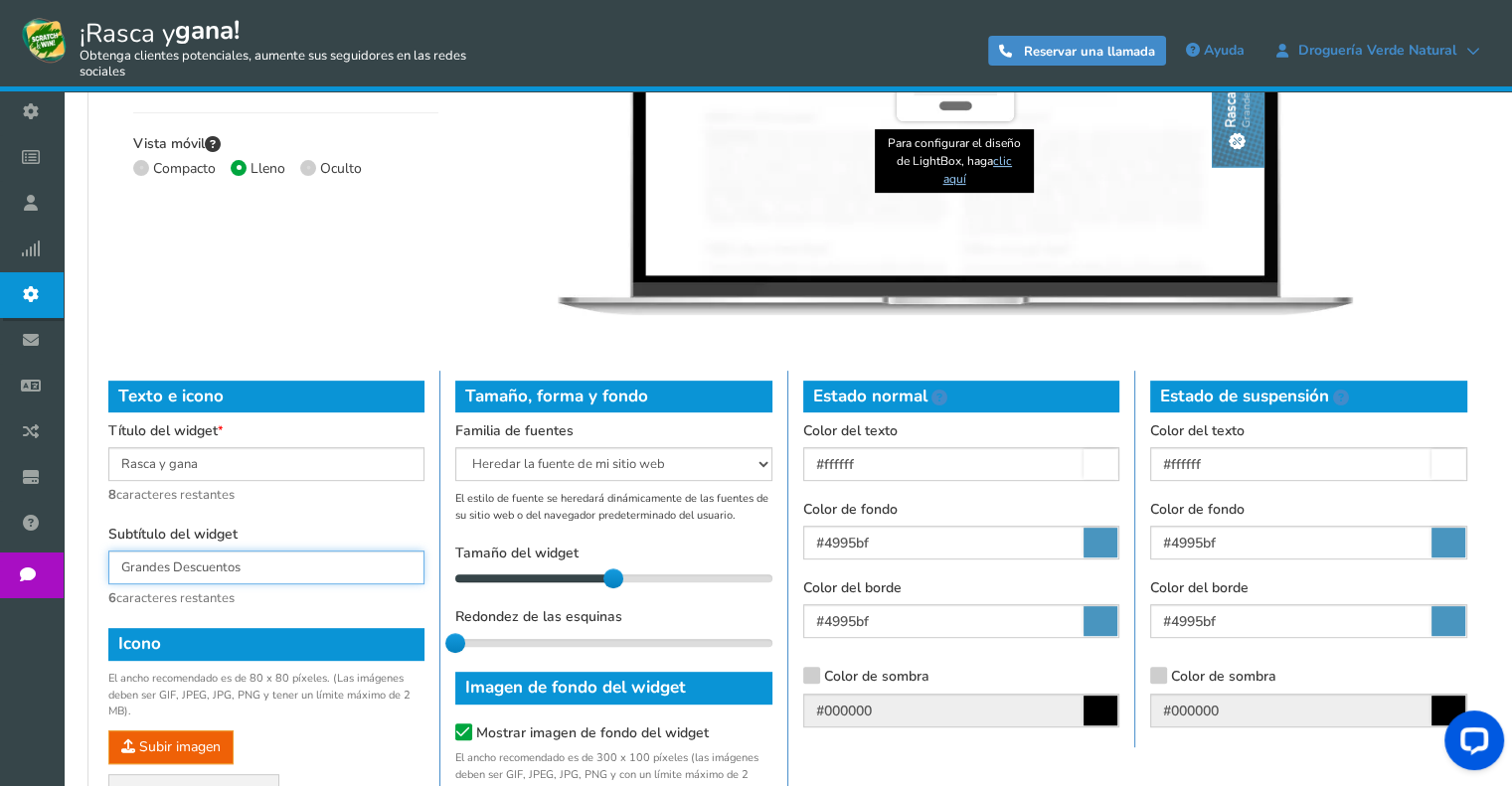 scroll, scrollTop: 596, scrollLeft: 0, axis: vertical 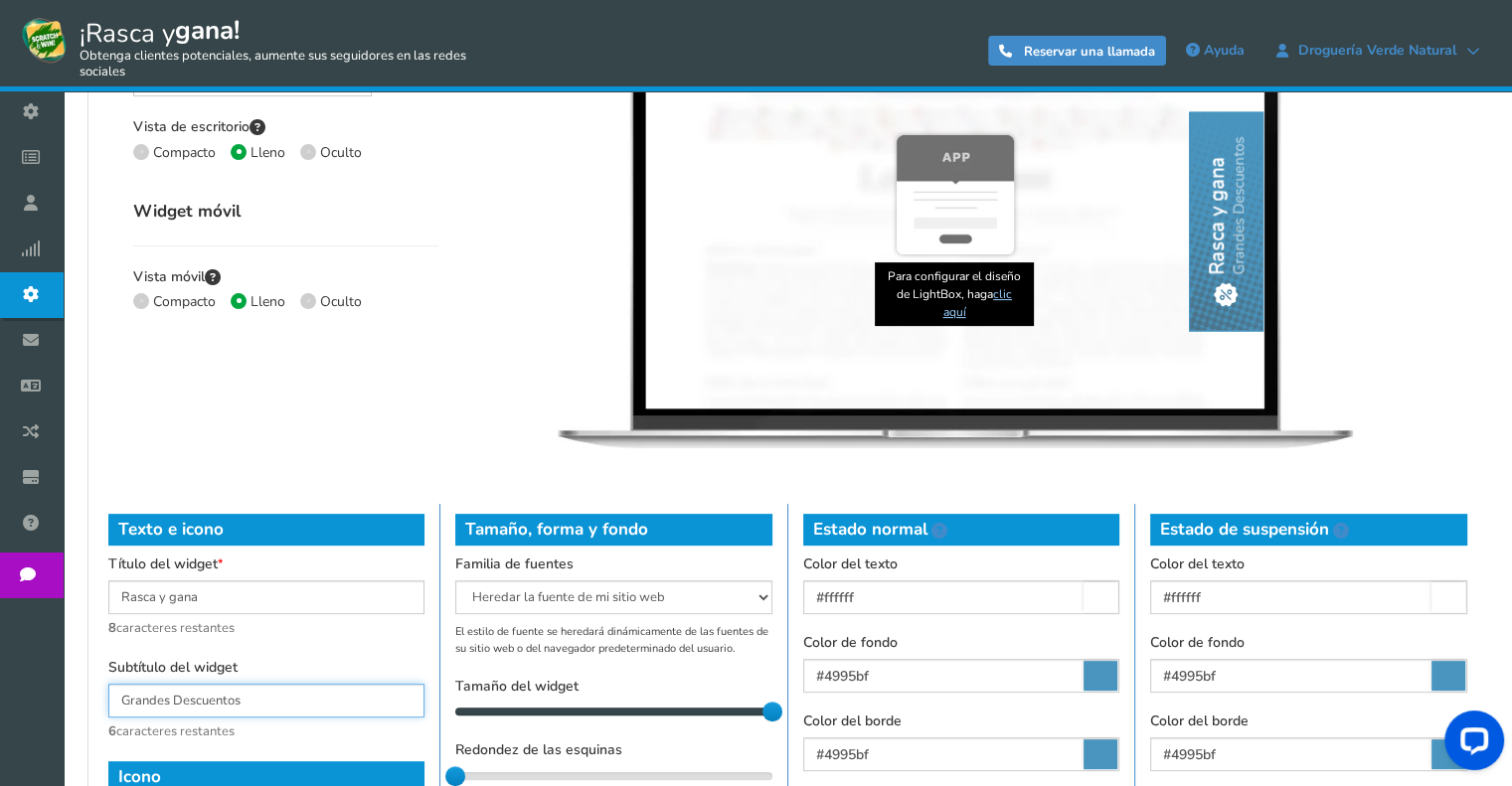 drag, startPoint x: 614, startPoint y: 710, endPoint x: 800, endPoint y: 706, distance: 186.04301 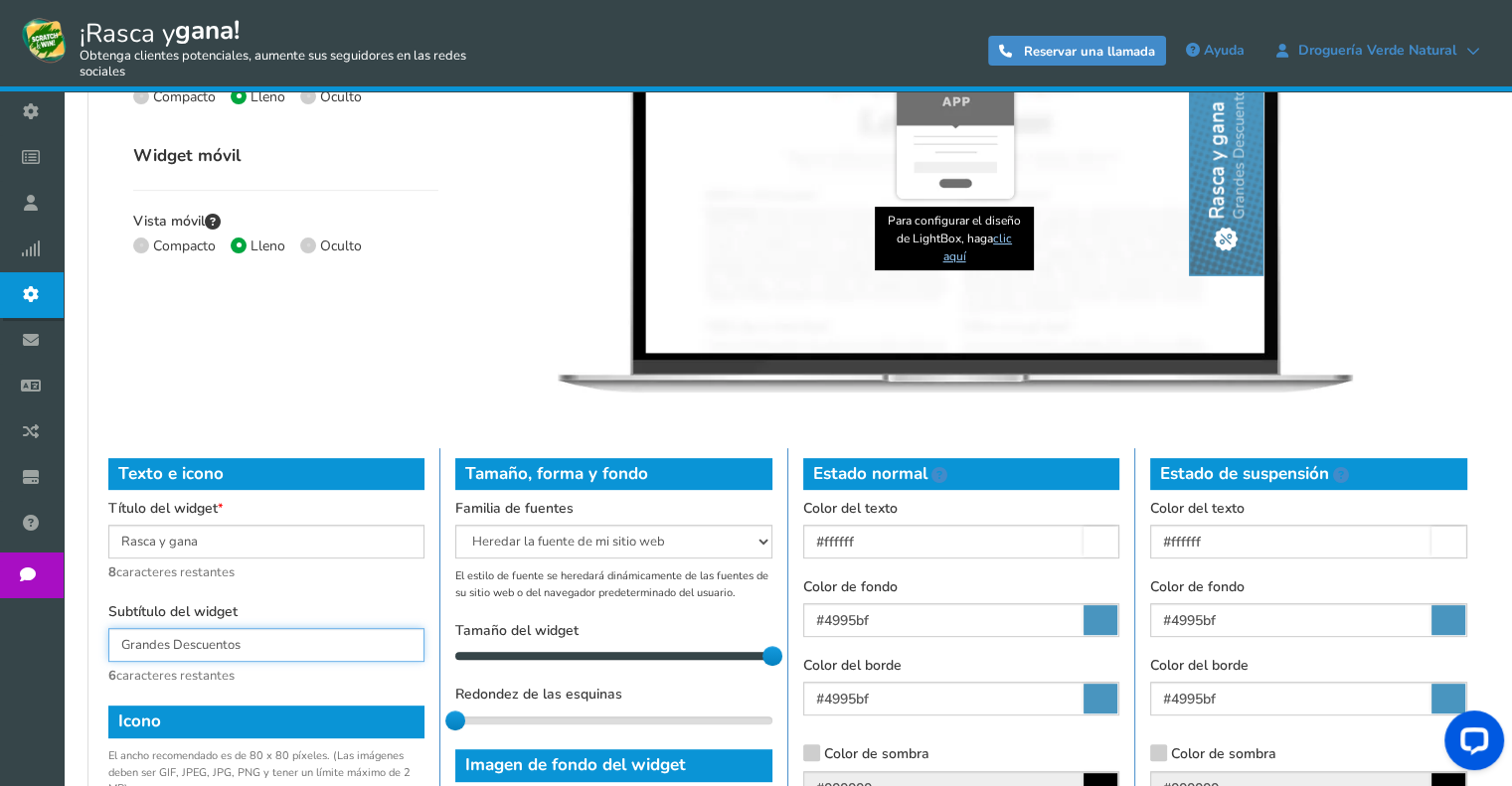 scroll, scrollTop: 696, scrollLeft: 0, axis: vertical 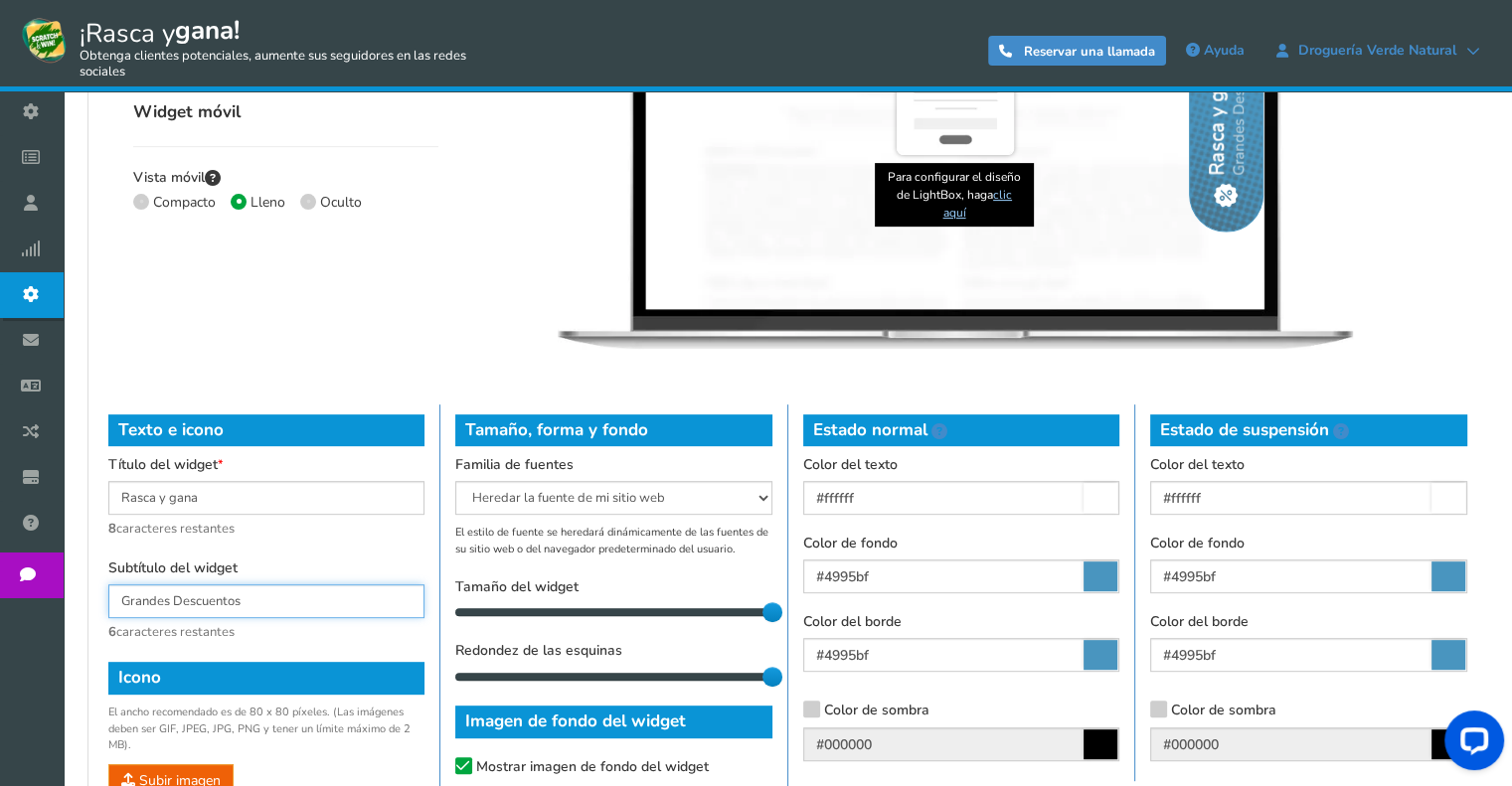 drag, startPoint x: 457, startPoint y: 676, endPoint x: 859, endPoint y: 707, distance: 403.1935 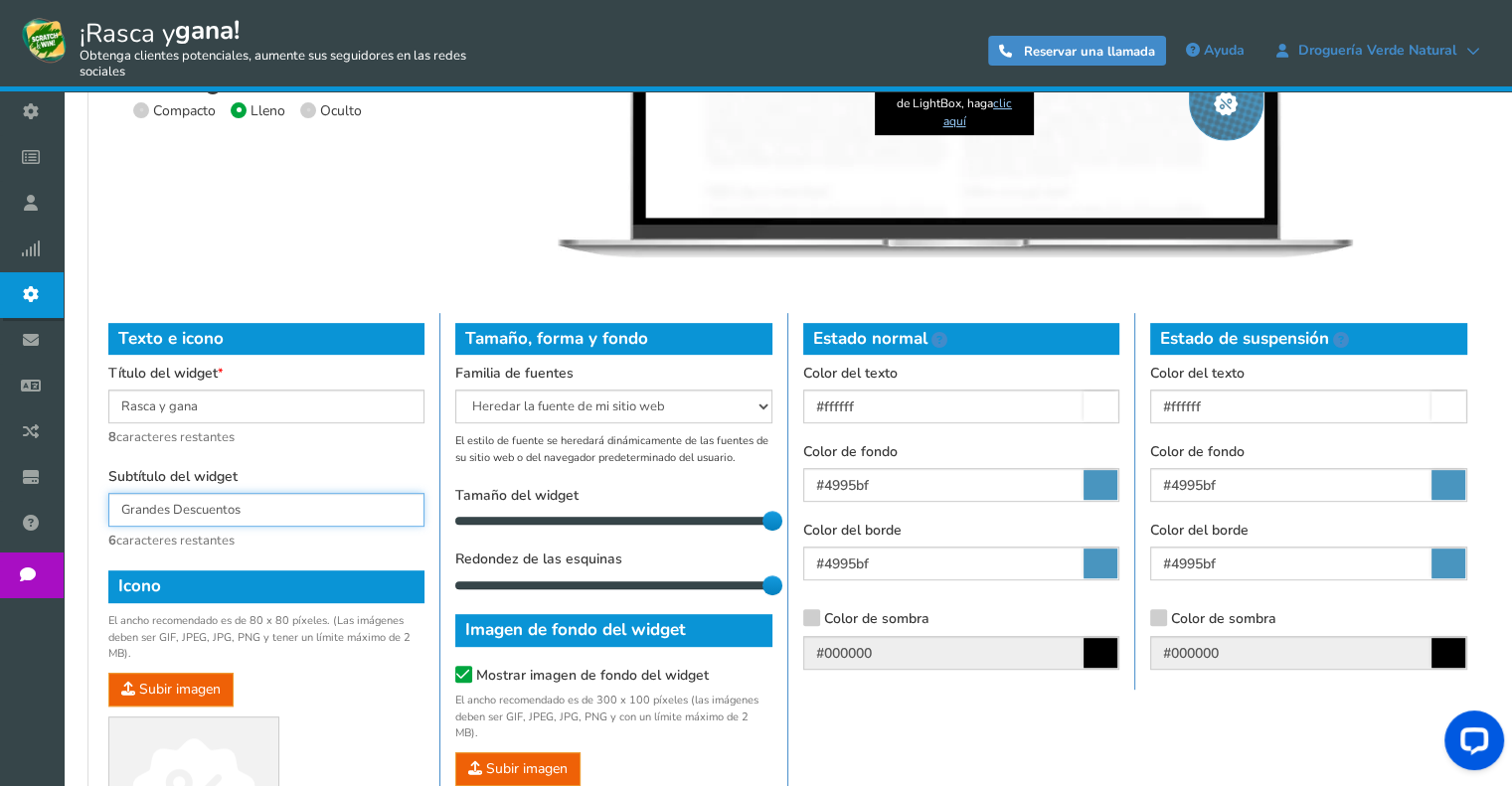 scroll, scrollTop: 795, scrollLeft: 0, axis: vertical 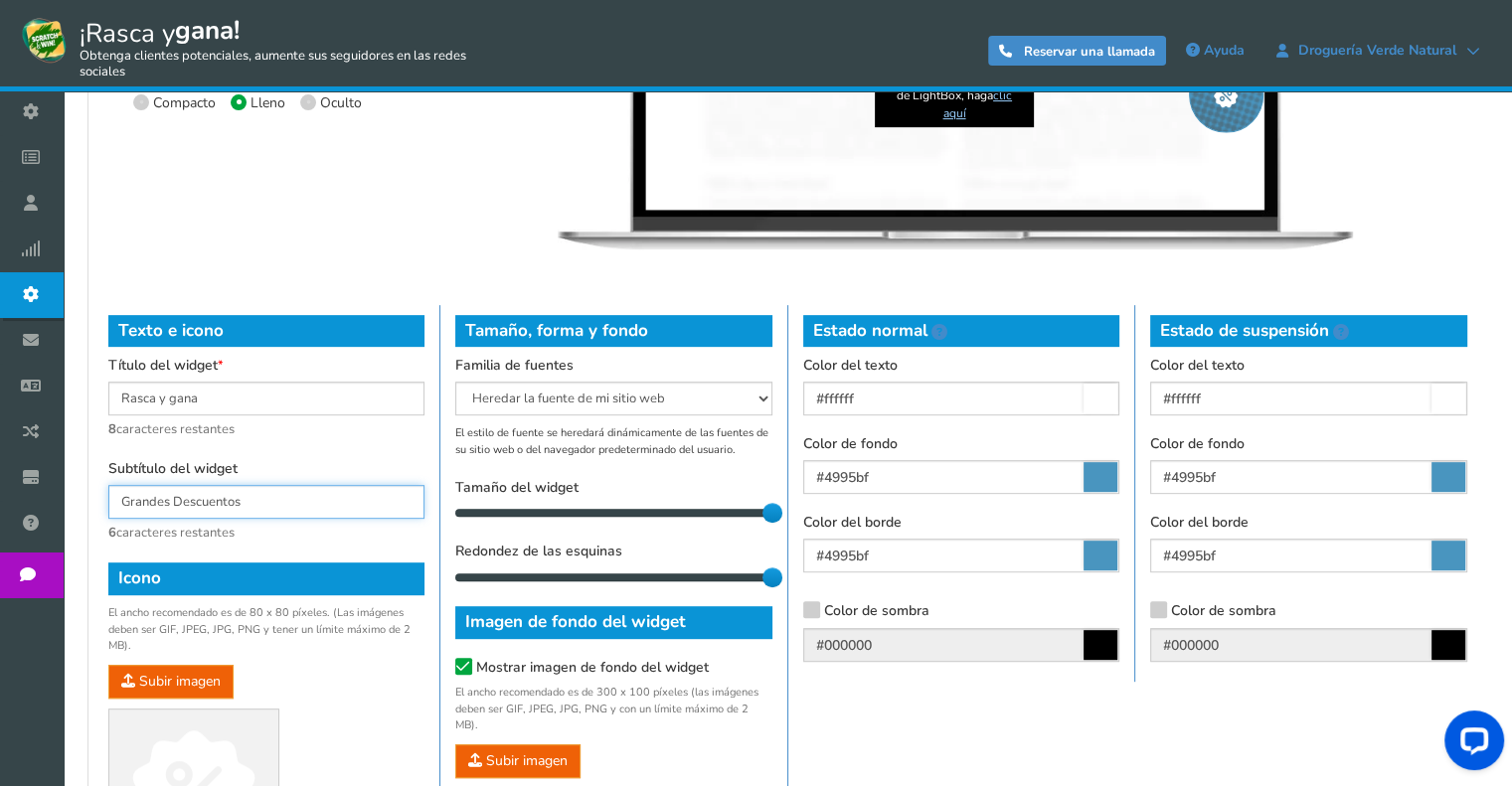 drag, startPoint x: 768, startPoint y: 576, endPoint x: 703, endPoint y: 571, distance: 65.192024 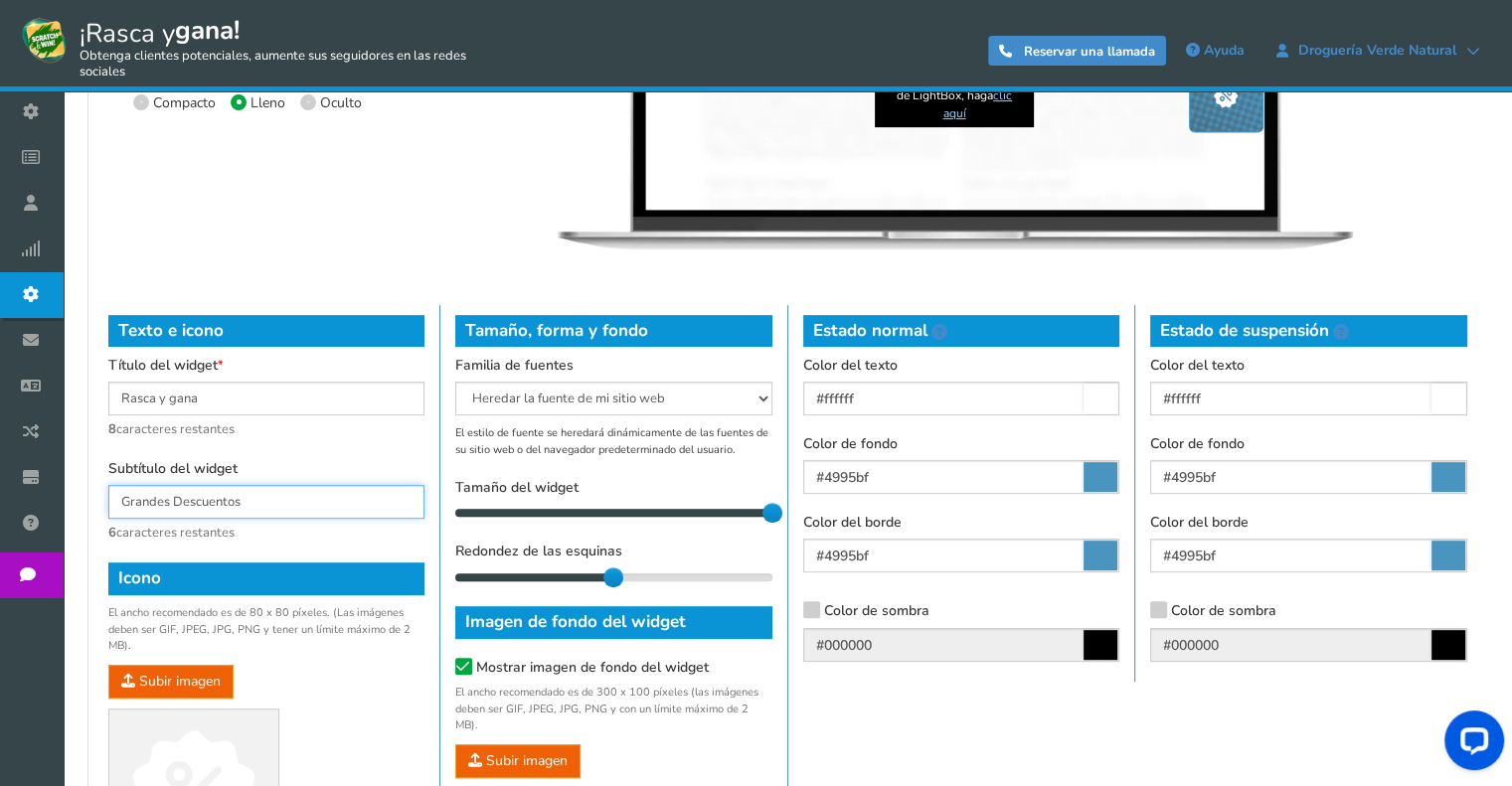click at bounding box center (613, 577) 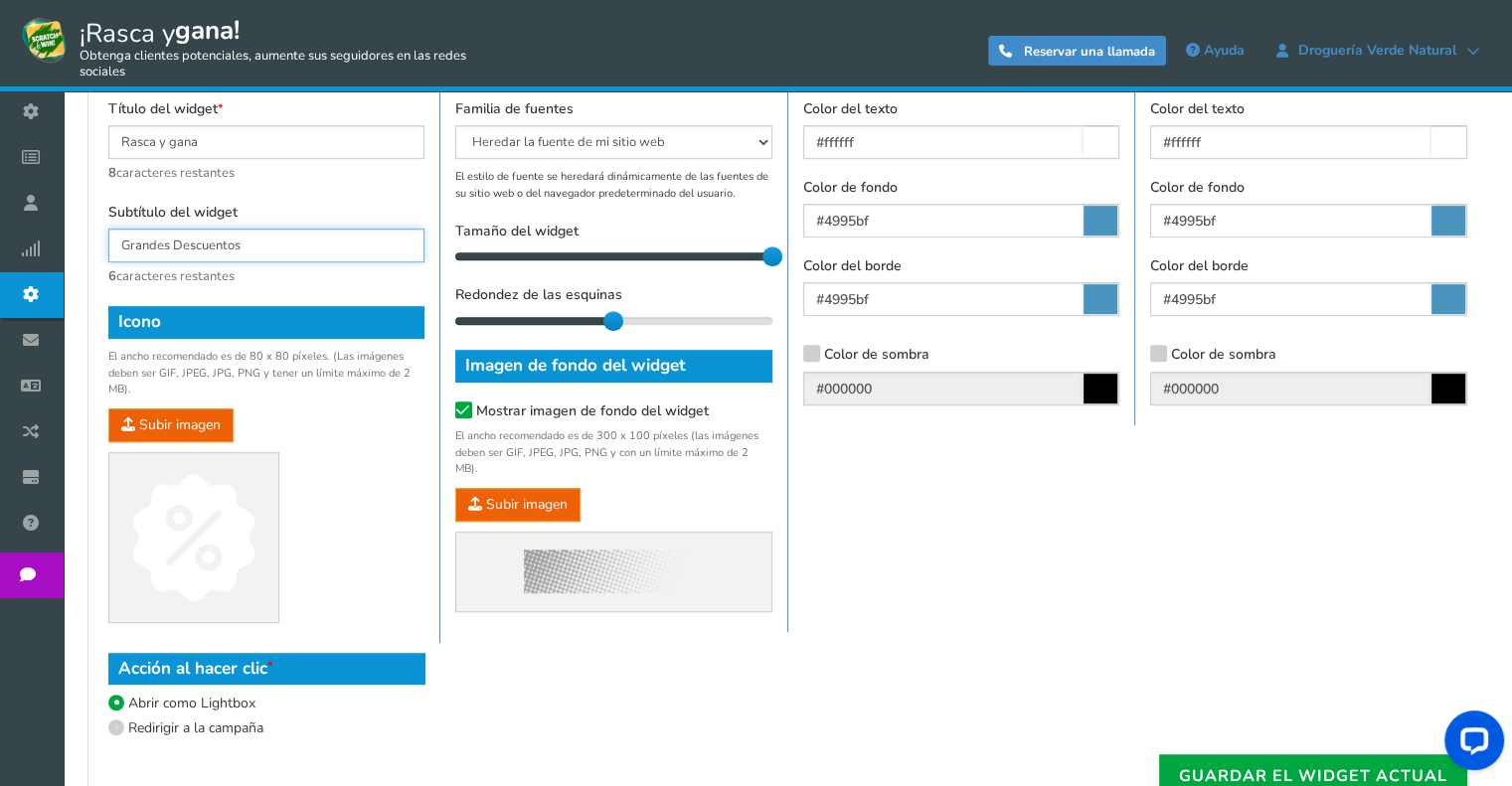 scroll, scrollTop: 1212, scrollLeft: 0, axis: vertical 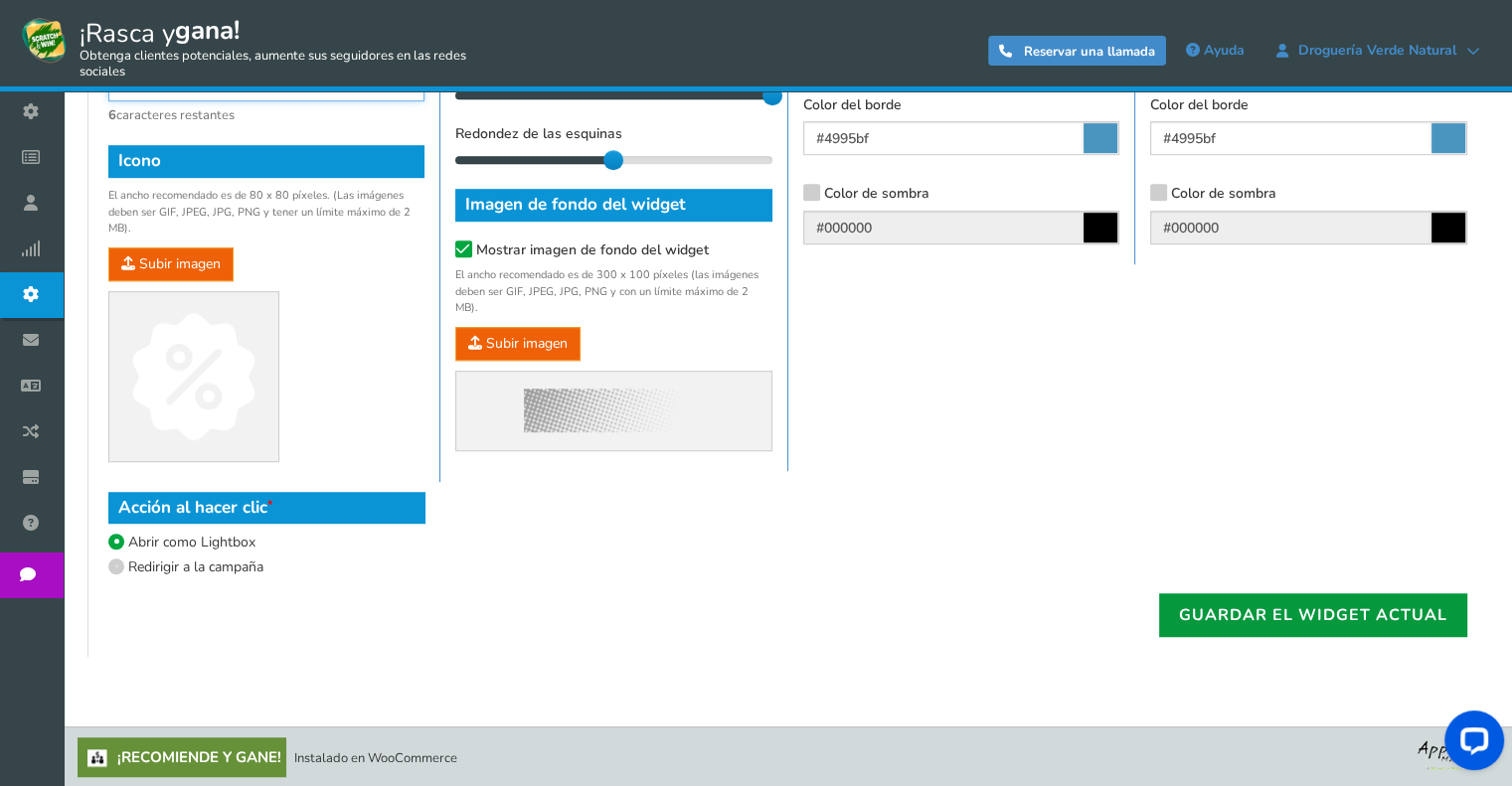 type on "Grandes Descuentos" 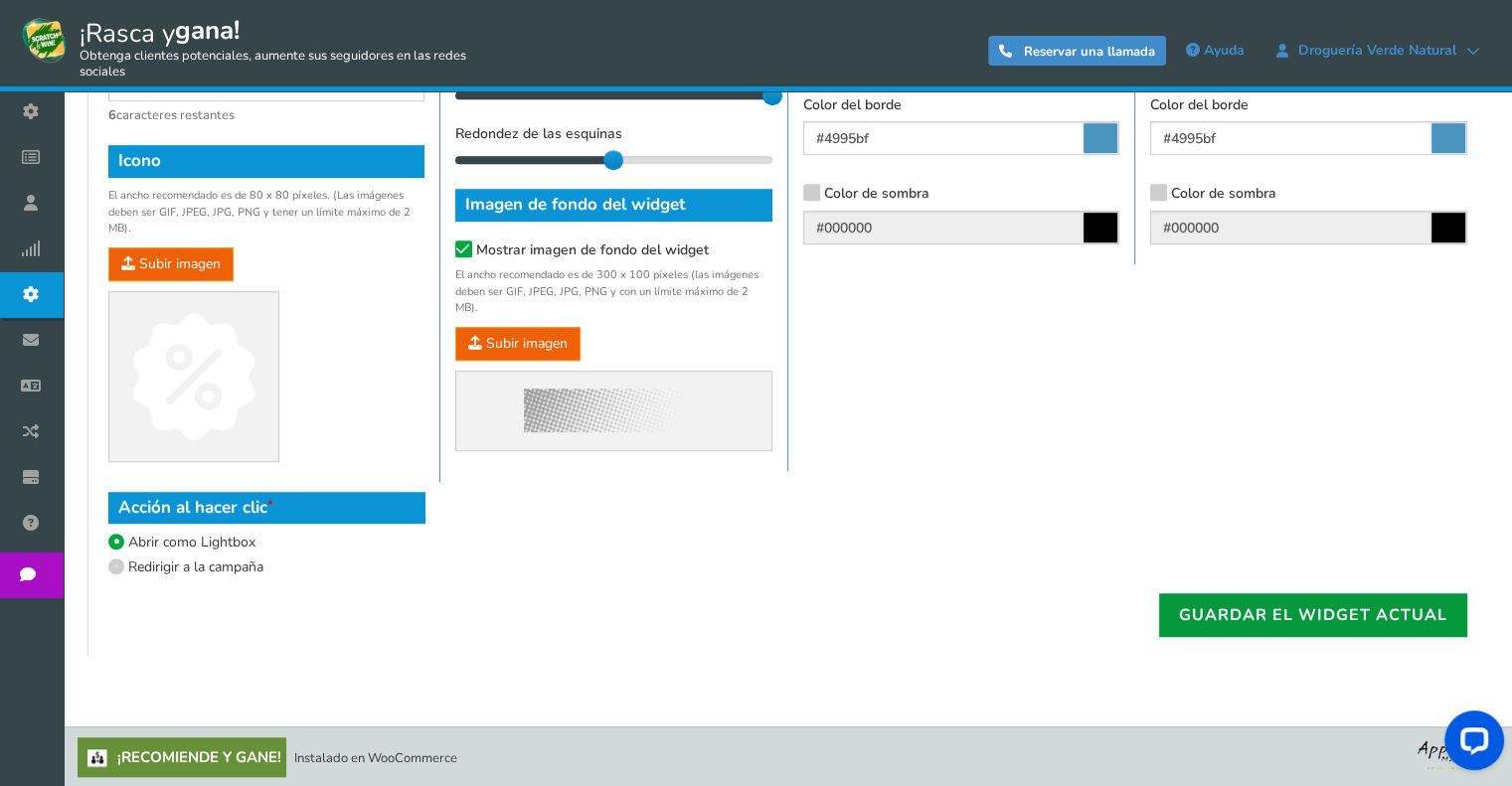 click on "Guardar el widget actual" at bounding box center [1313, 615] 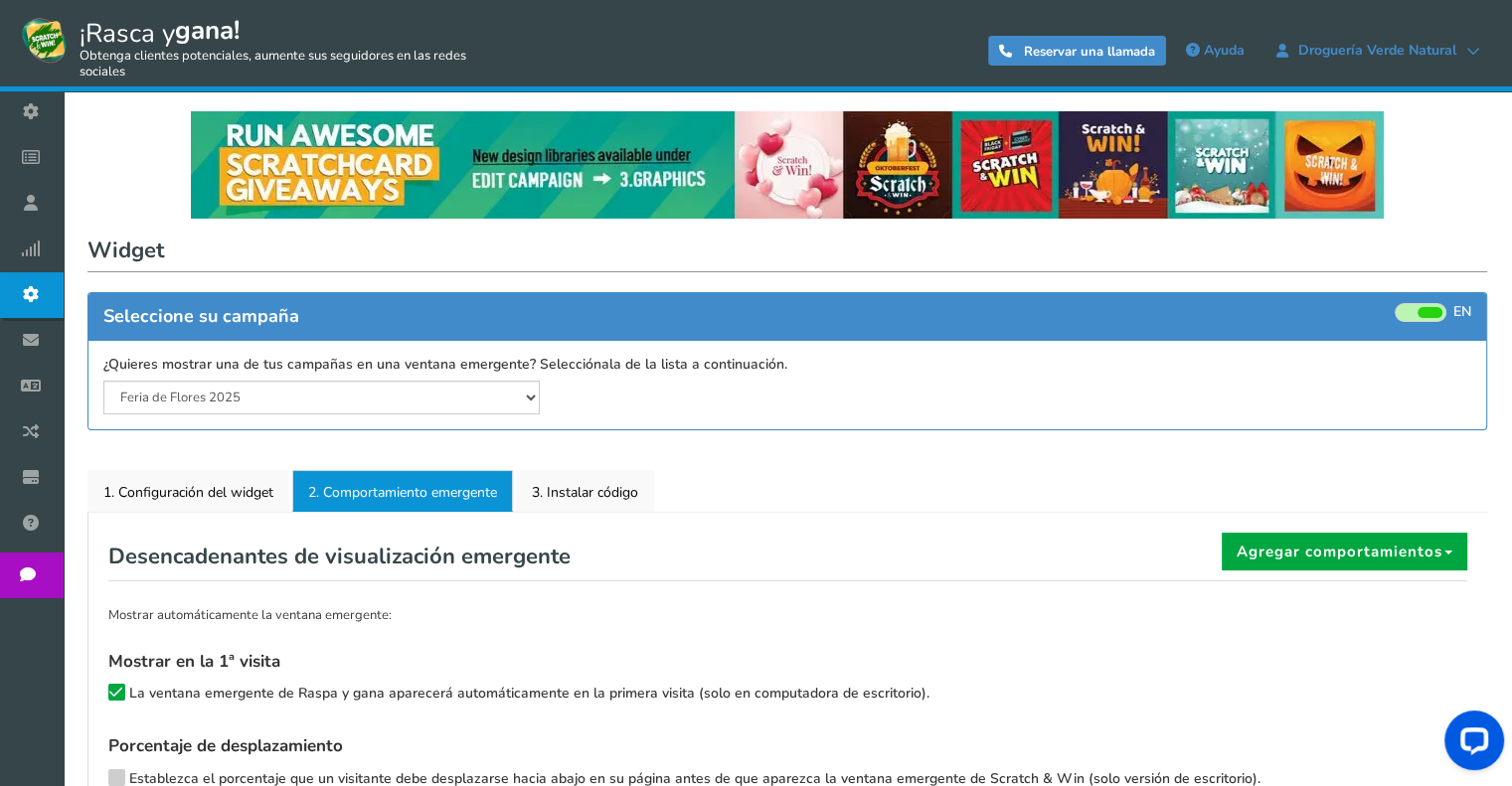 scroll, scrollTop: 298, scrollLeft: 0, axis: vertical 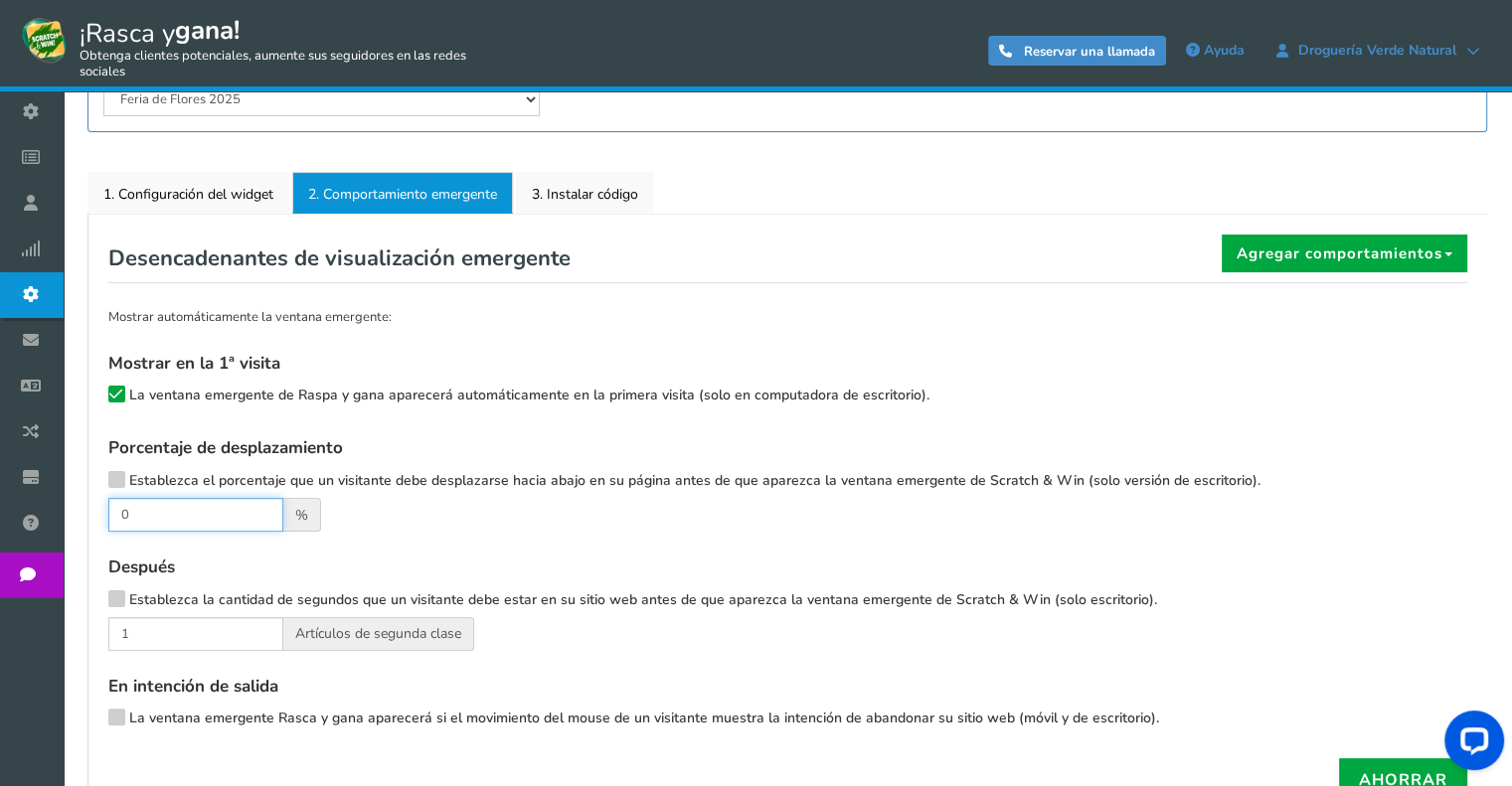 drag, startPoint x: 196, startPoint y: 515, endPoint x: 65, endPoint y: 511, distance: 131.0611 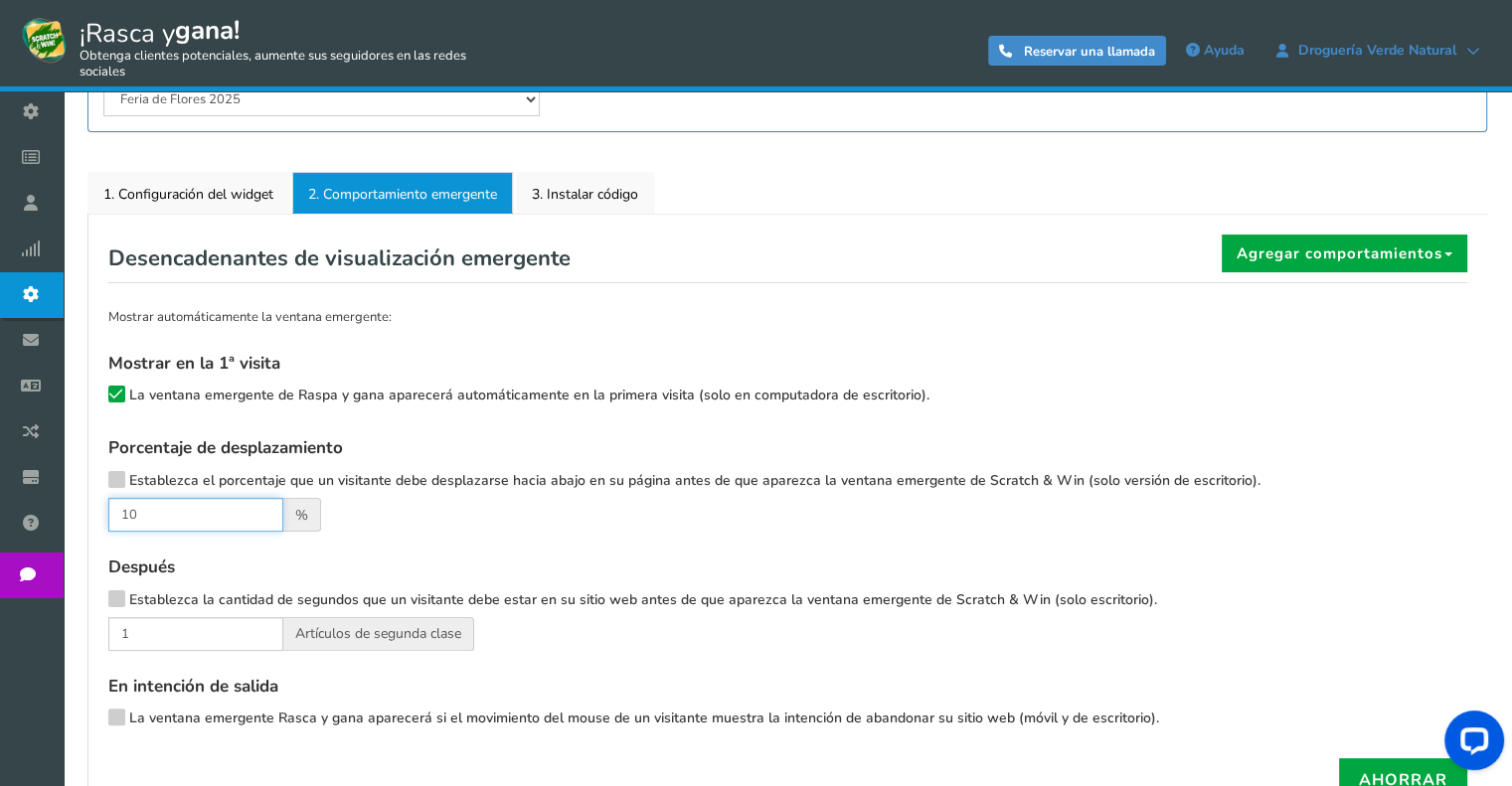 type on "1" 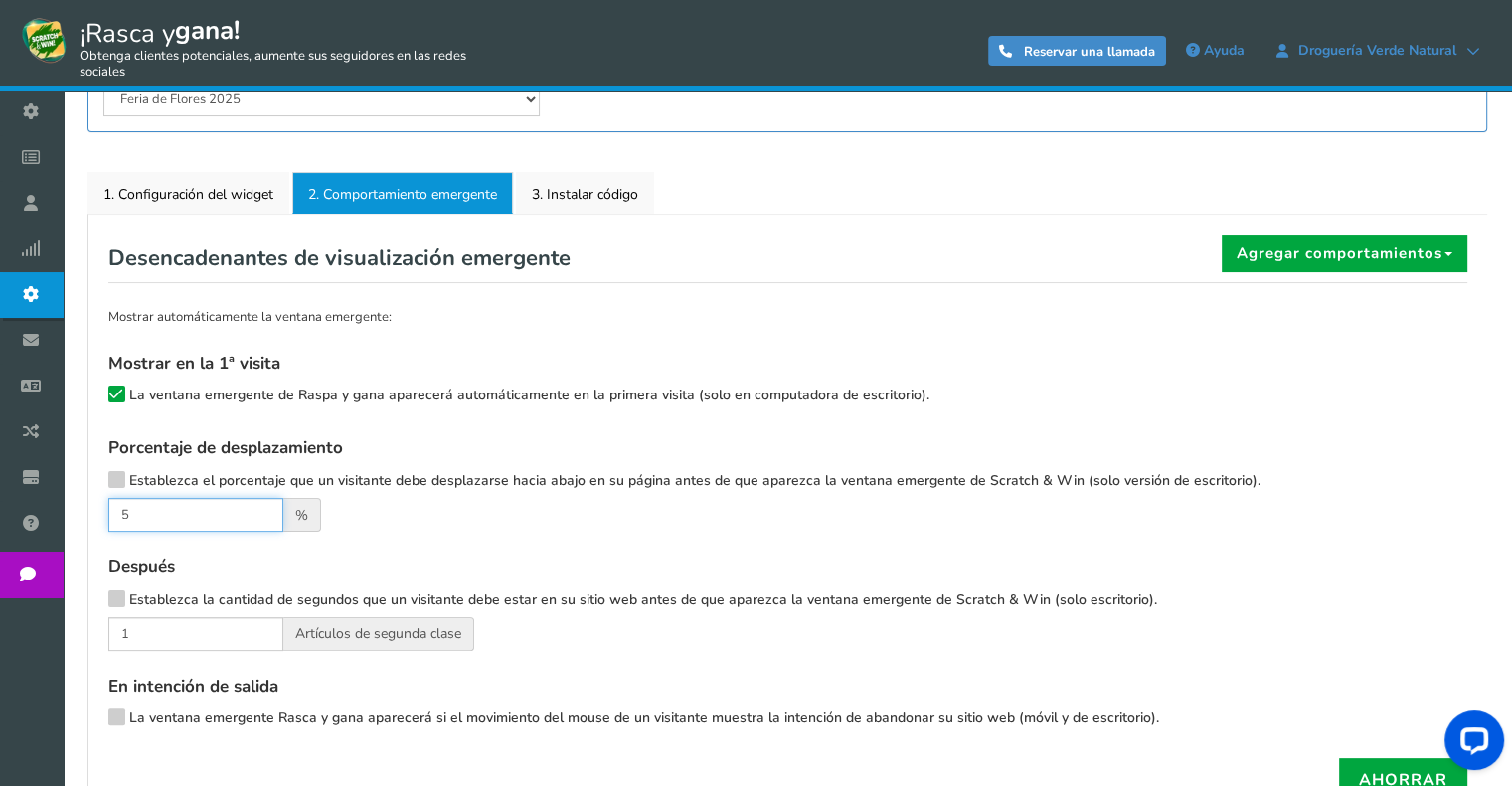 type on "5" 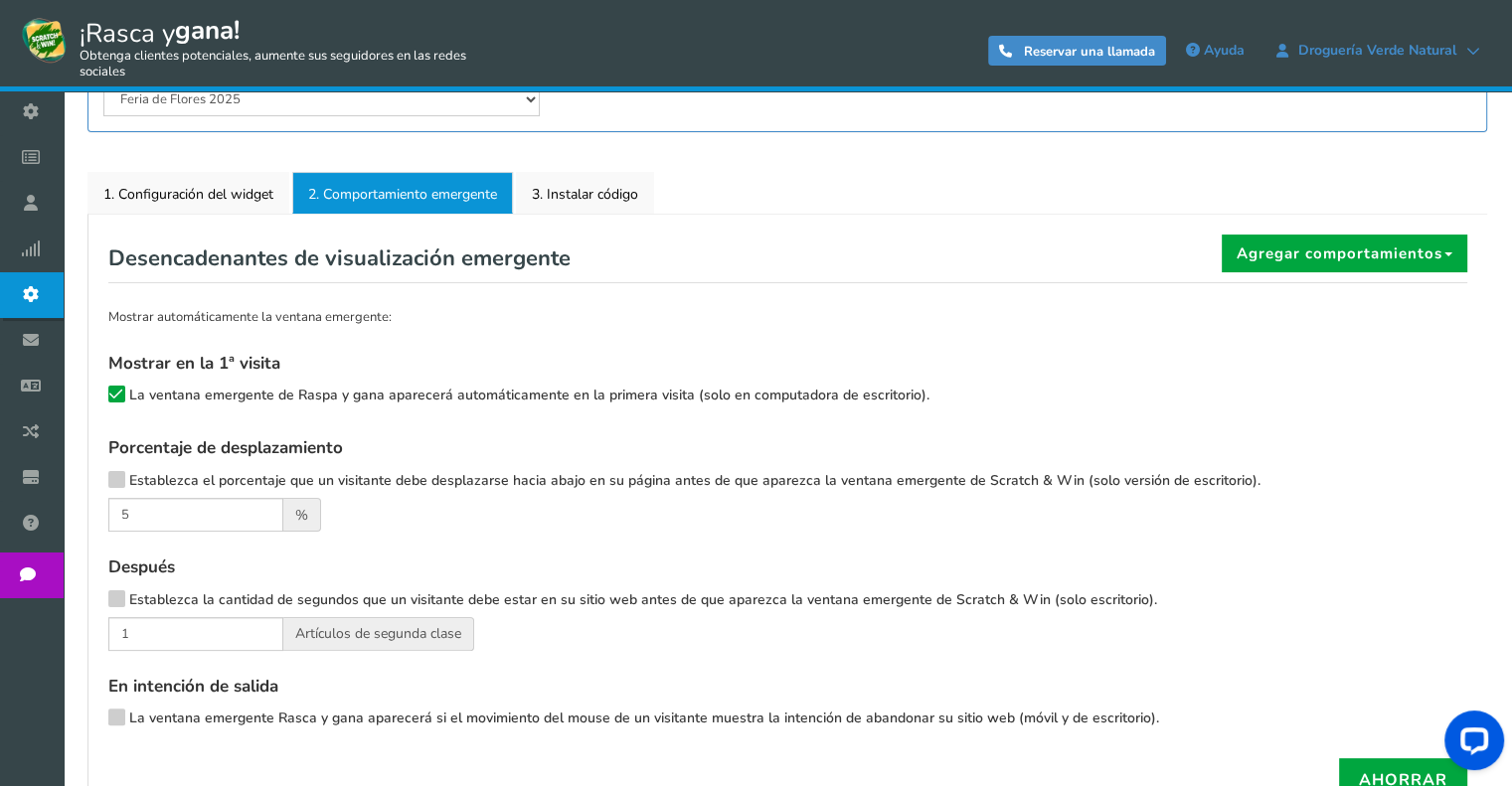 click on "Mostrar en la 1ª visita
La ventana emergente de Rasca y gana aparecerá automáticamente en la primera visita (solo en computadora de escritorio).
Porcentaje de desplazamiento
Establezca el porcentaje que un visitante debe desplazarse hacia abajo en su página antes de que aparezca la ventana emergente de Scratch & Win (solo versión de escritorio).
5
%
Después
Establezca la cantidad de segundos que un visitante debe estar en su sitio web antes de que aparezca la ventana emergente de Scratch & Win (solo escritorio).
1
Artículos de segunda clase
En intención de salida" at bounding box center [787, 544] 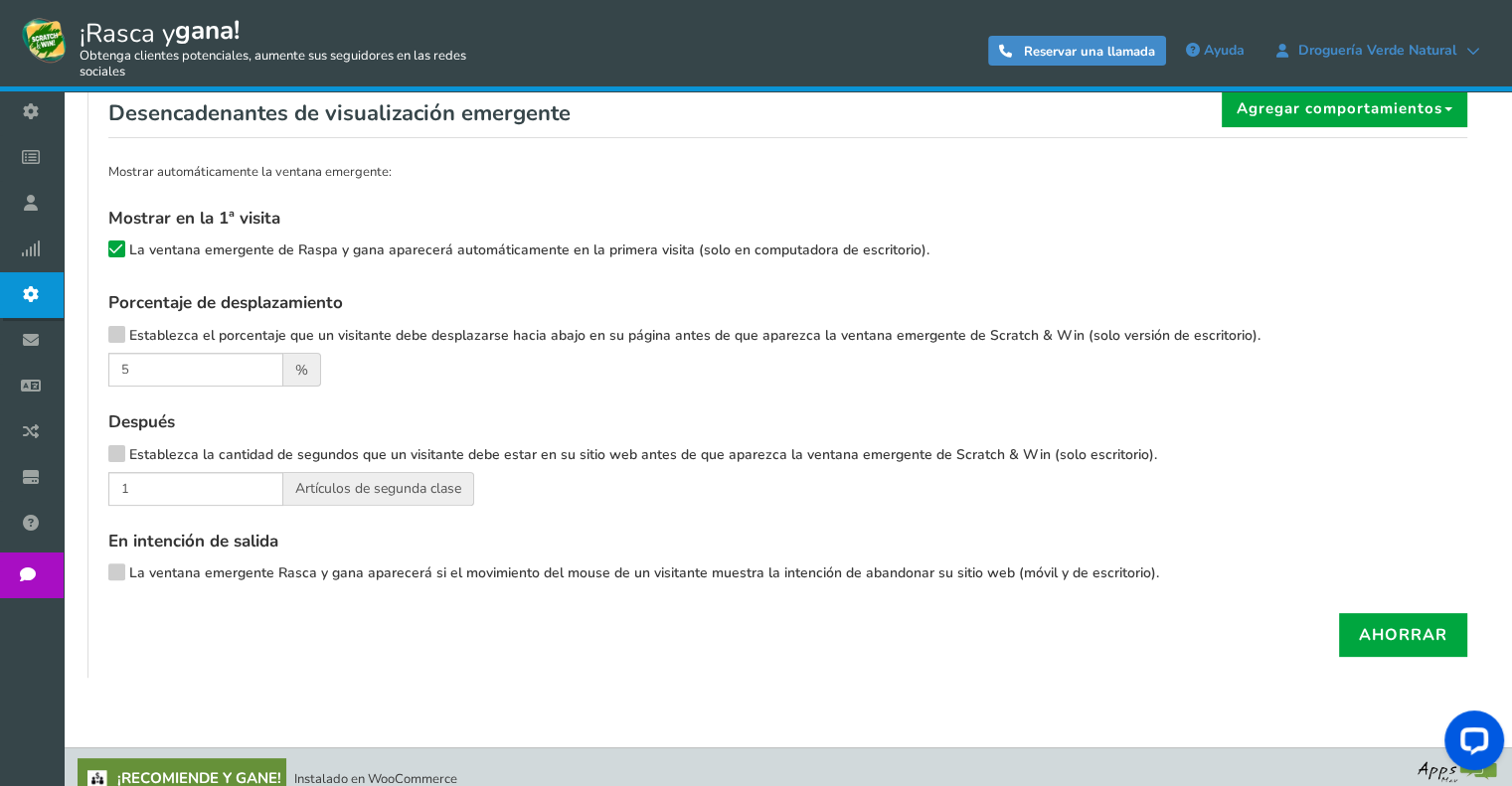 scroll, scrollTop: 465, scrollLeft: 0, axis: vertical 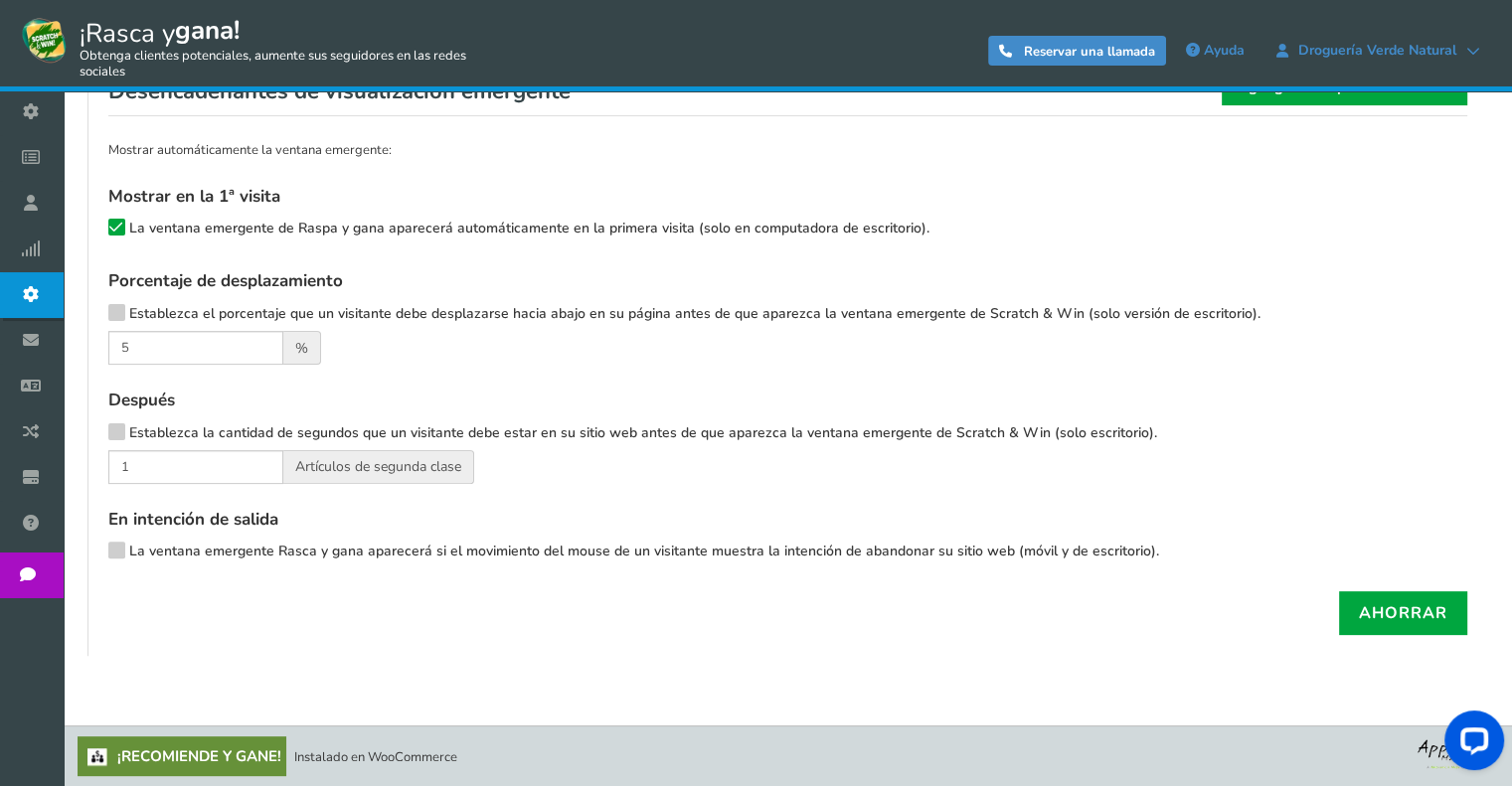click on "La ventana emergente Rasca y gana aparecerá si el movimiento del mouse de un visitante muestra la intención de abandonar su sitio web (móvil y de escritorio)." at bounding box center [644, 550] 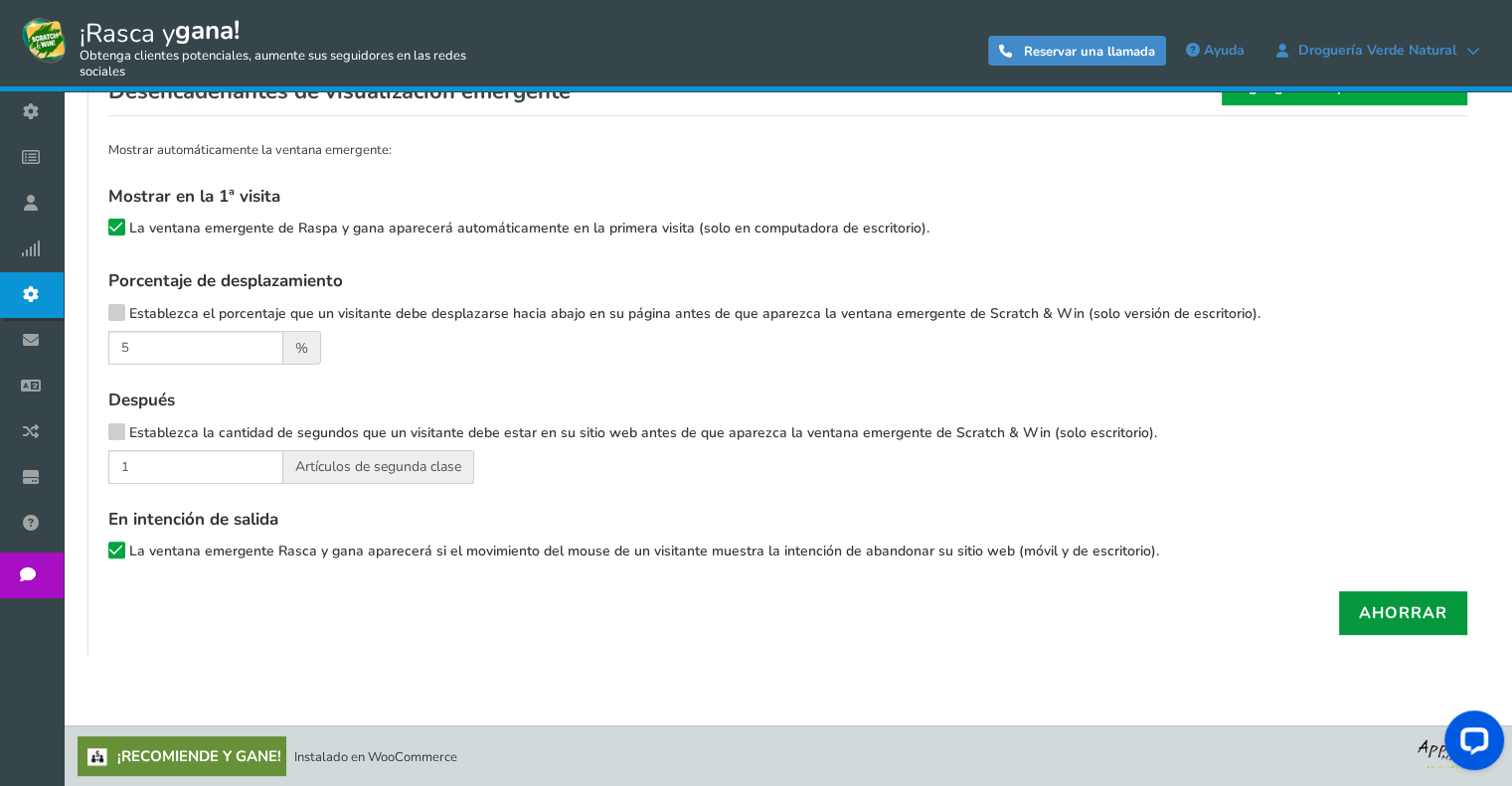 click on "Ahorrar" at bounding box center (1403, 613) 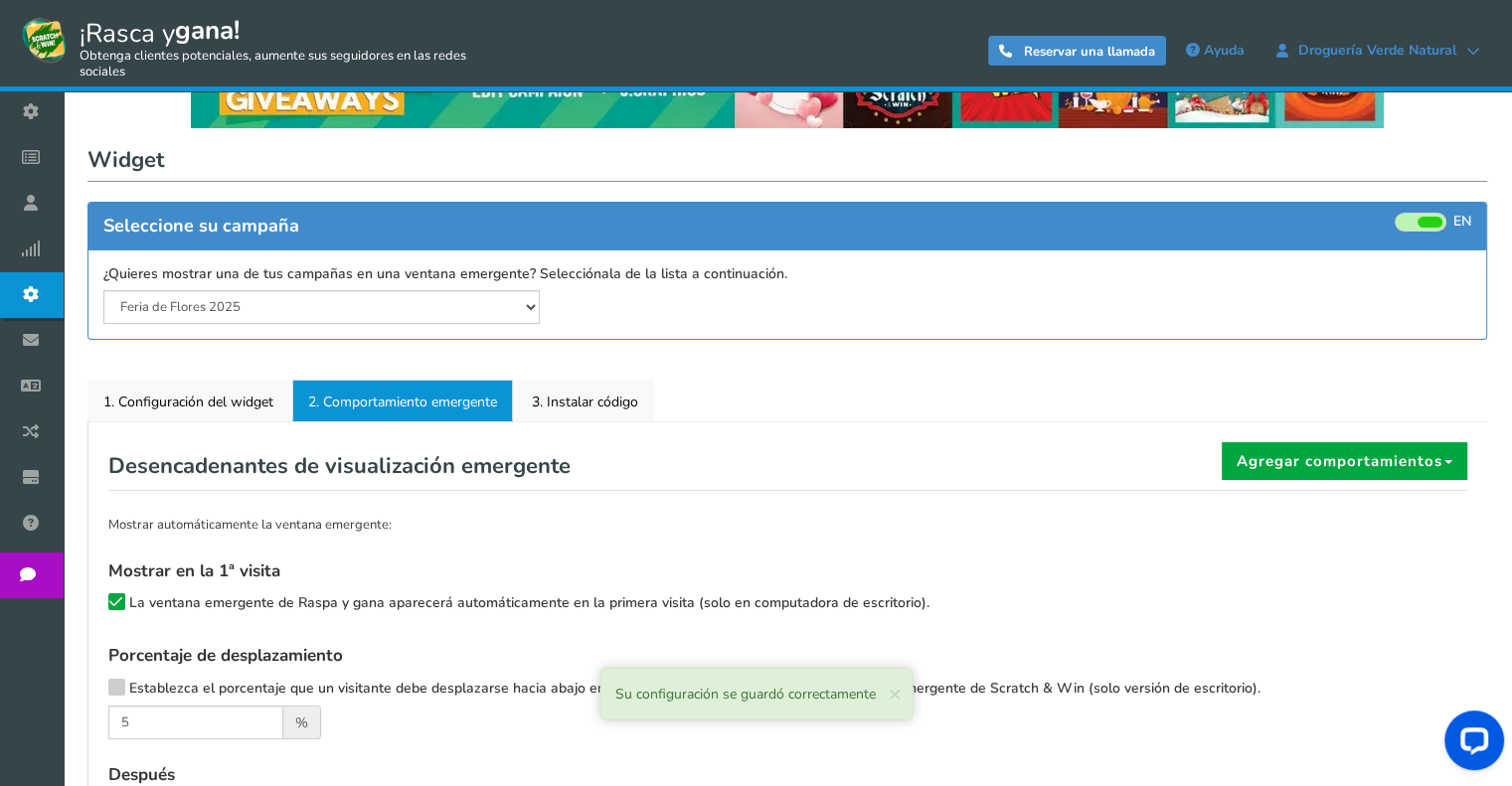 scroll, scrollTop: 0, scrollLeft: 0, axis: both 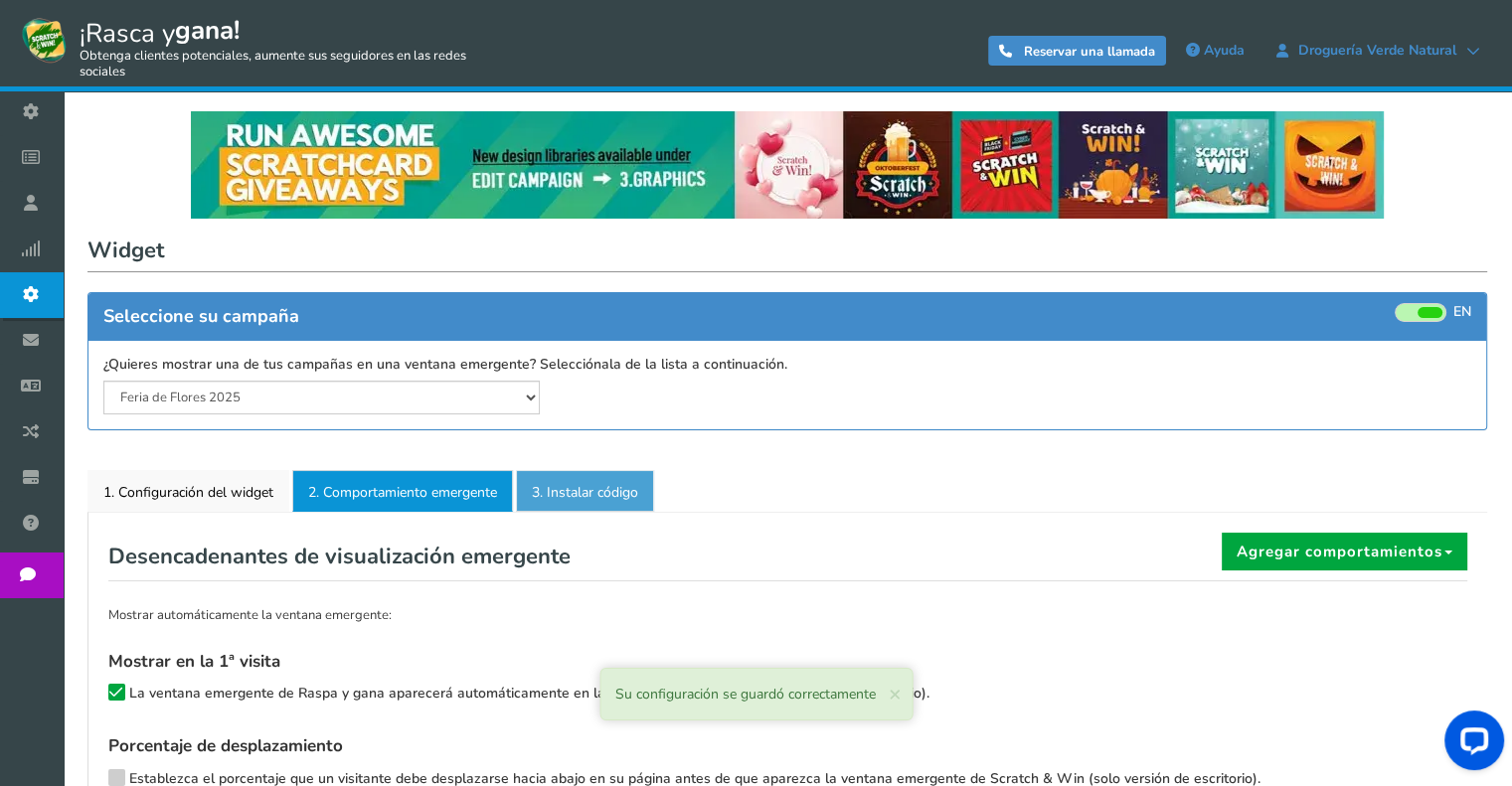 click on "3. Instalar código" at bounding box center (585, 492) 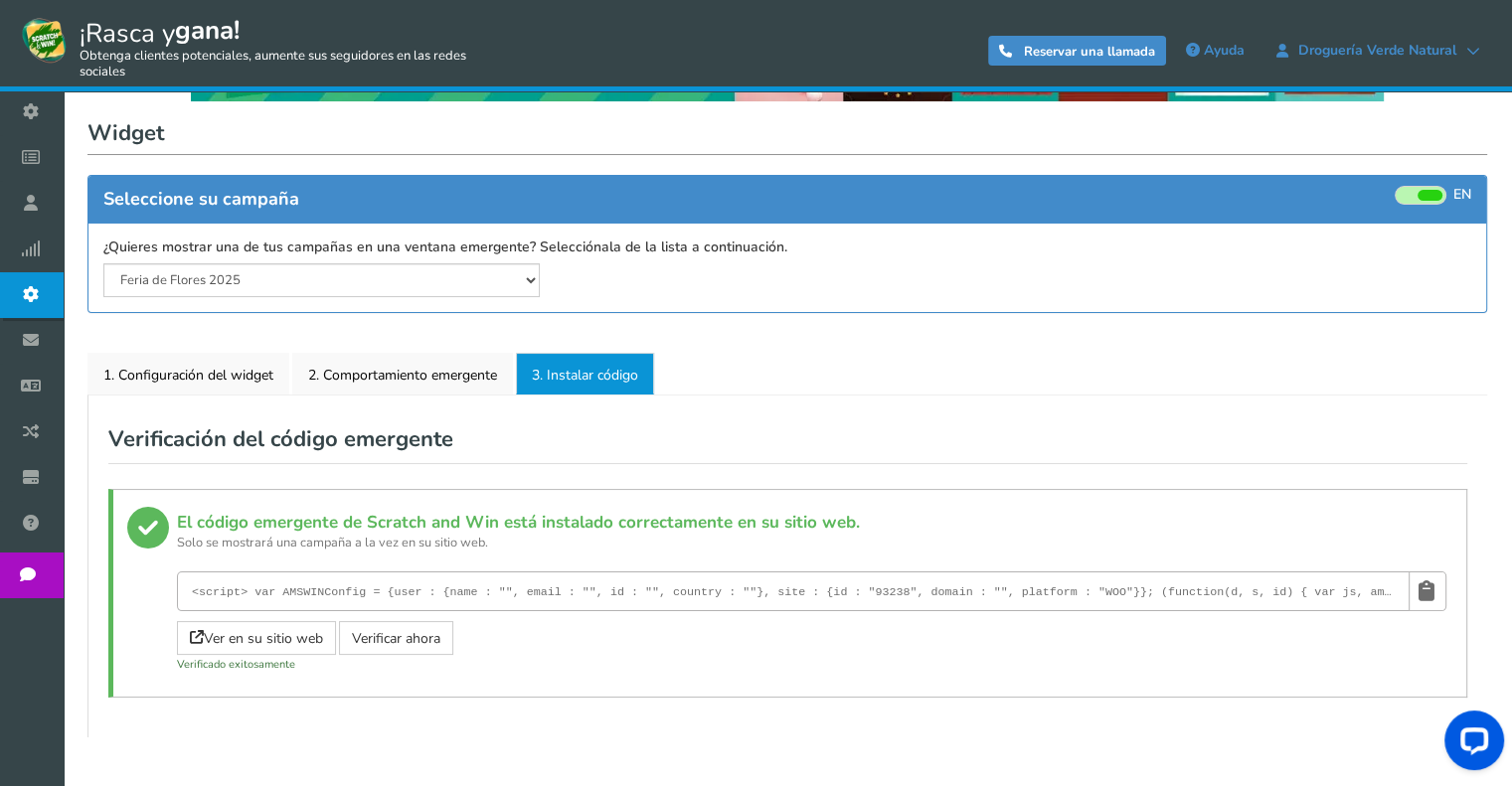 scroll, scrollTop: 0, scrollLeft: 0, axis: both 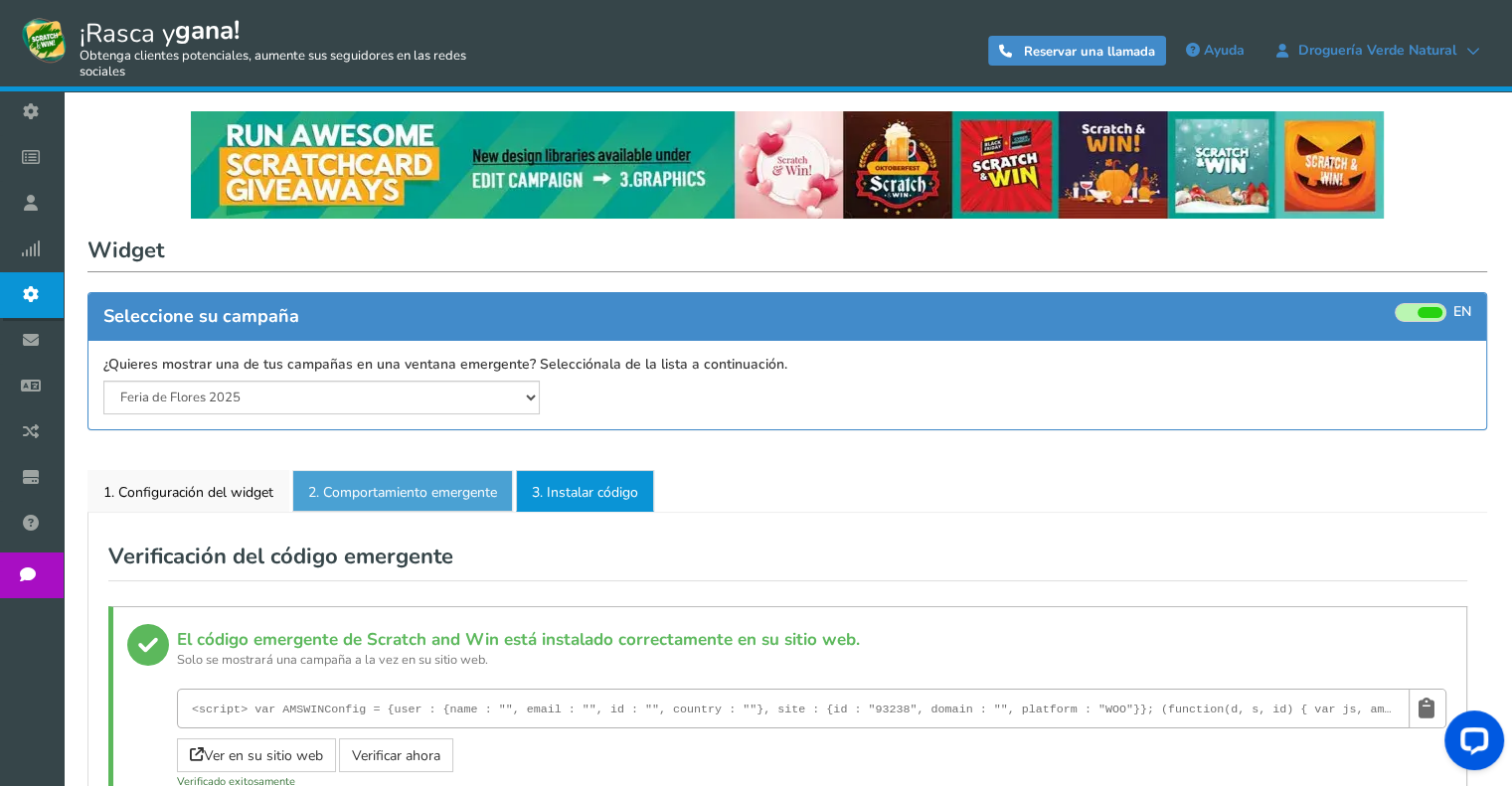 click on "2. Comportamiento emergente" at bounding box center (403, 492) 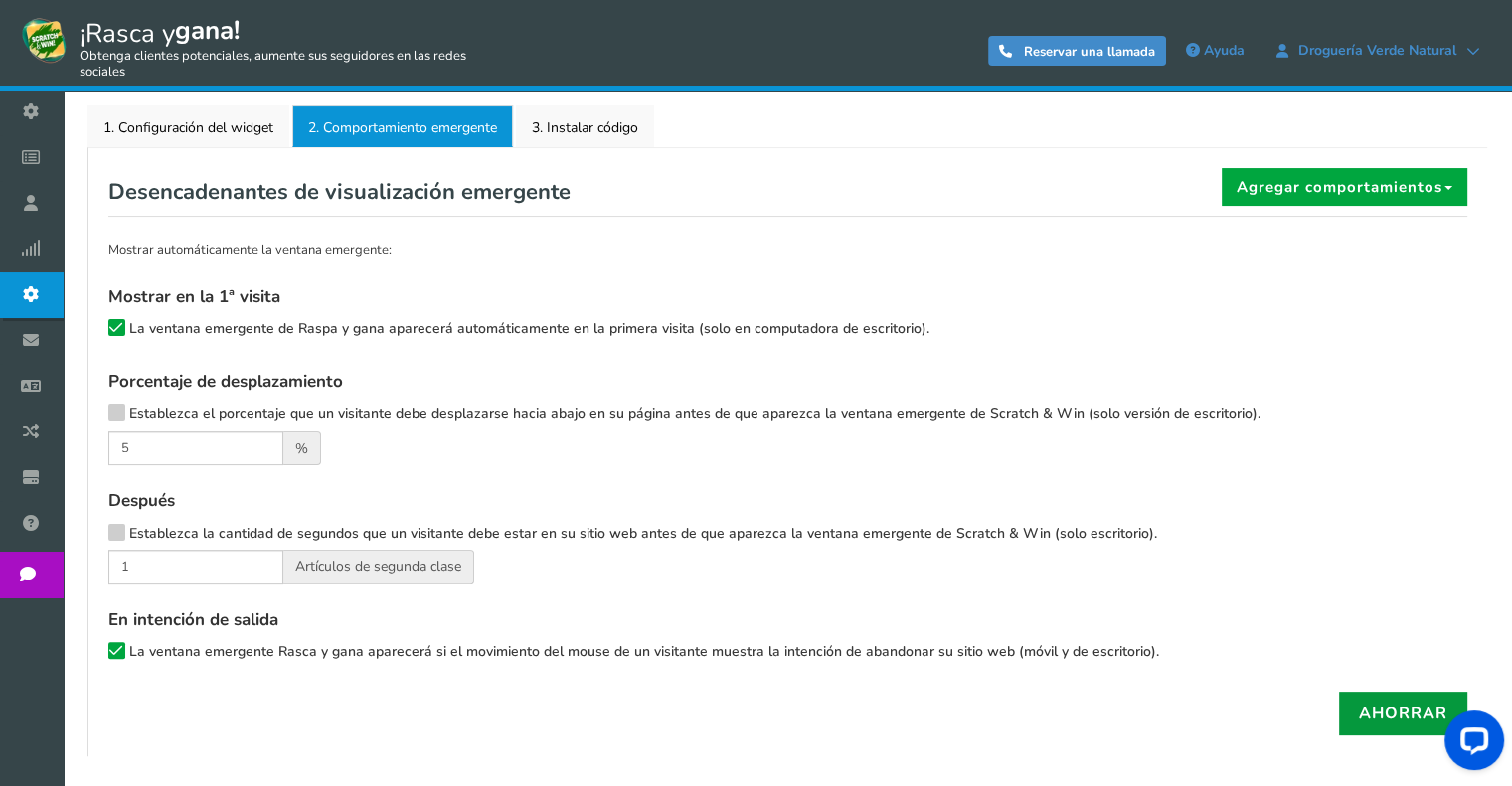 scroll, scrollTop: 397, scrollLeft: 0, axis: vertical 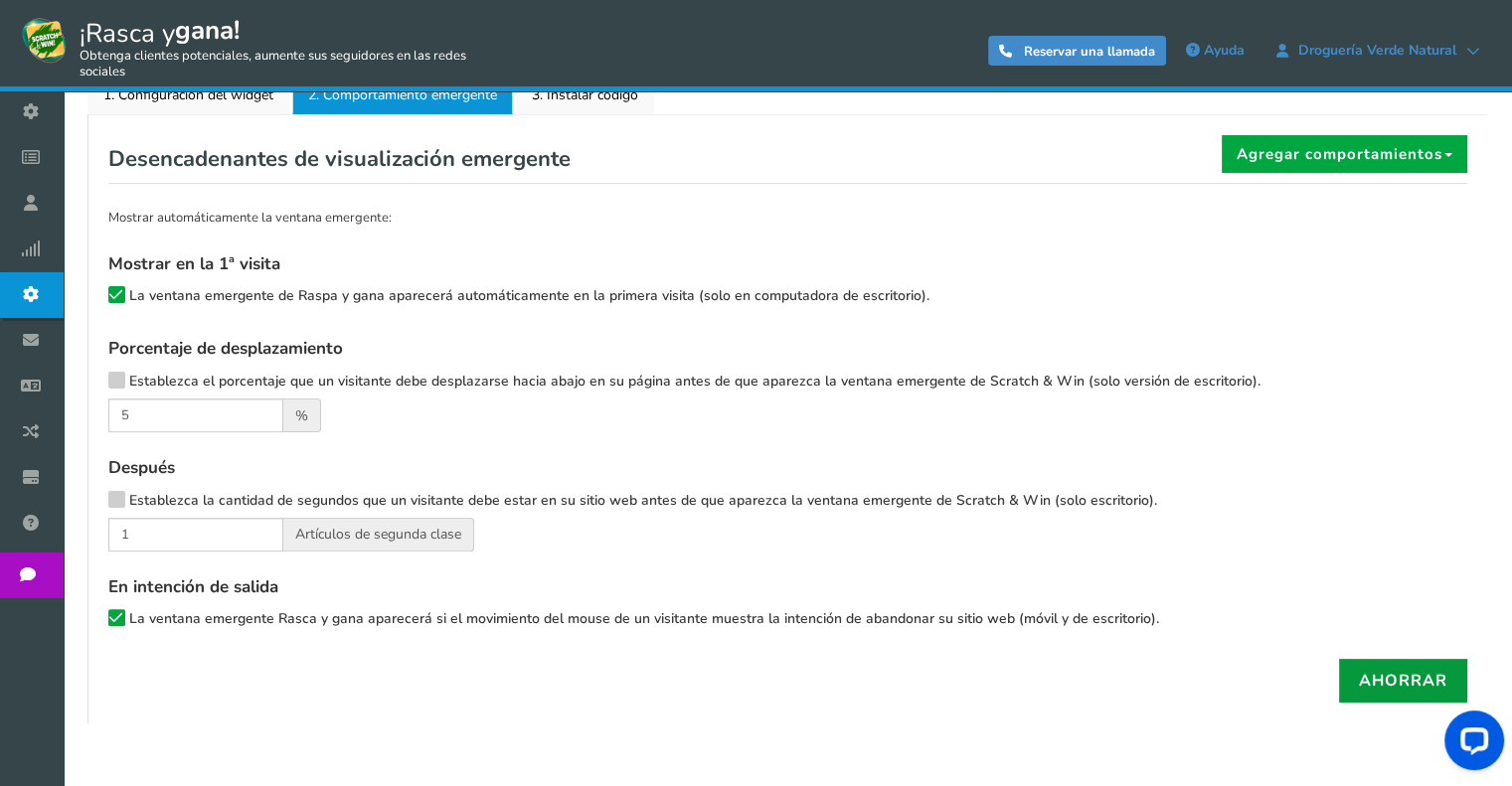 click at bounding box center [116, 617] 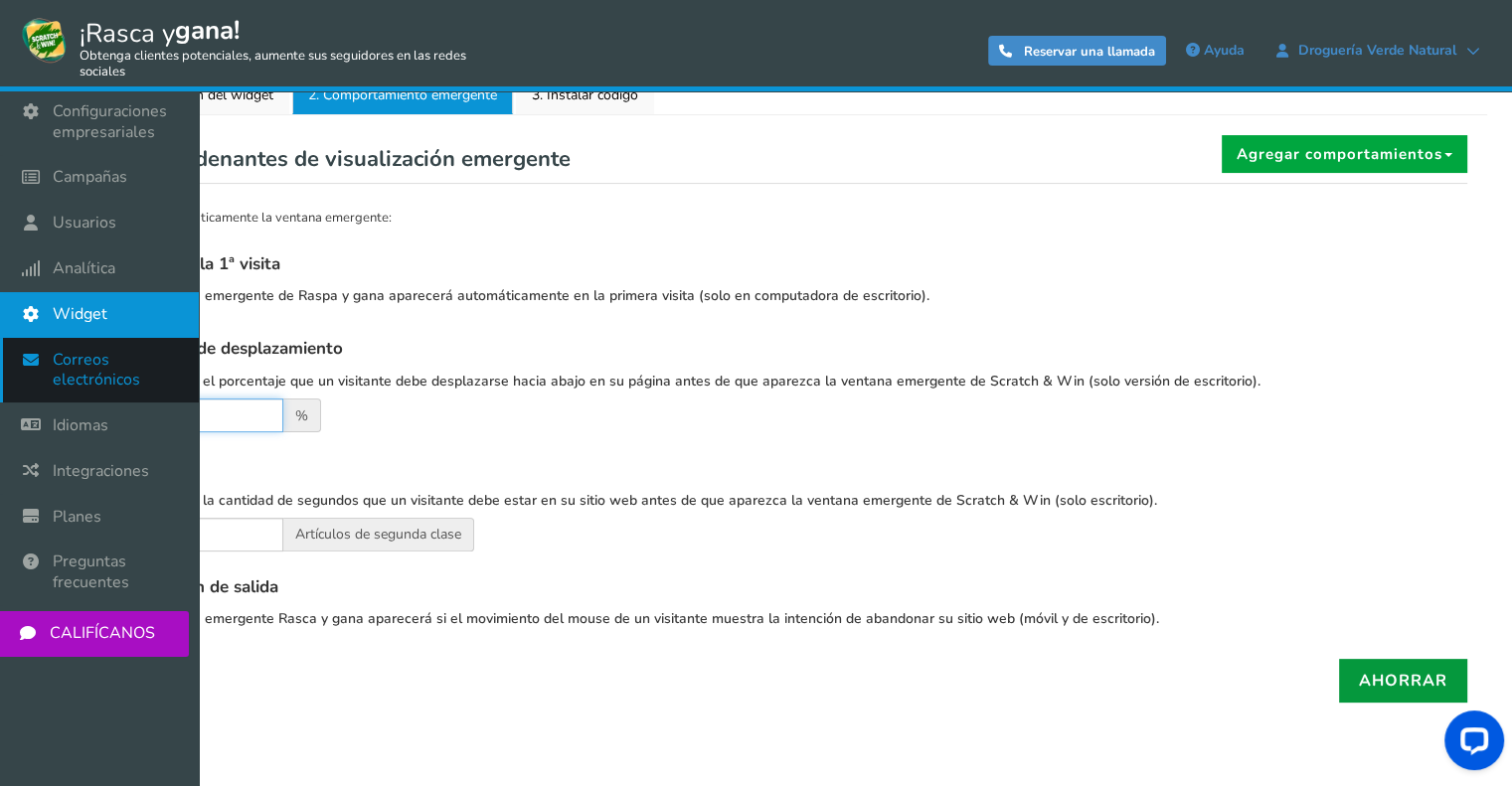 drag, startPoint x: 139, startPoint y: 408, endPoint x: 48, endPoint y: 400, distance: 91.35097 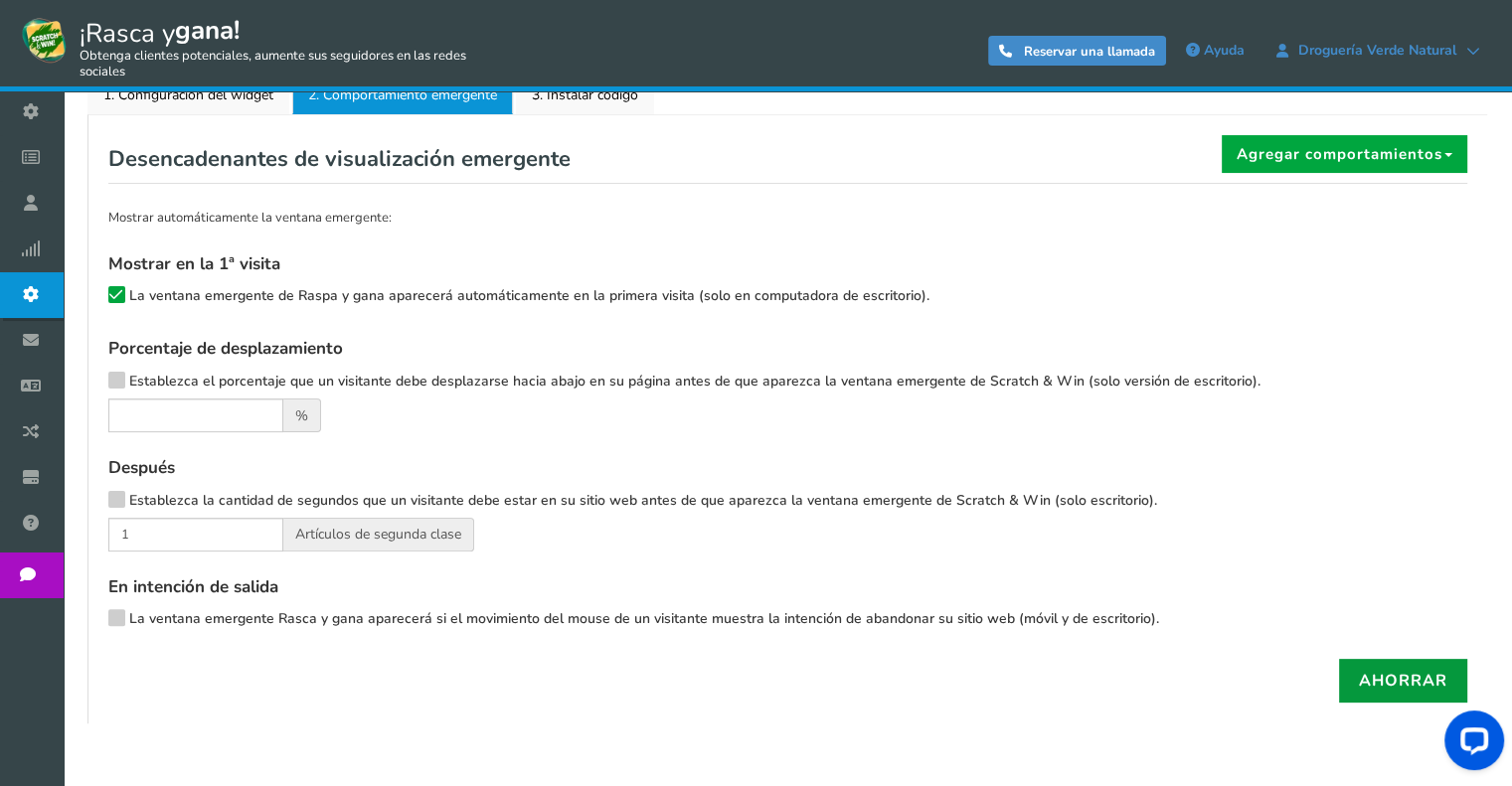drag, startPoint x: 662, startPoint y: 428, endPoint x: 614, endPoint y: 427, distance: 48.010416 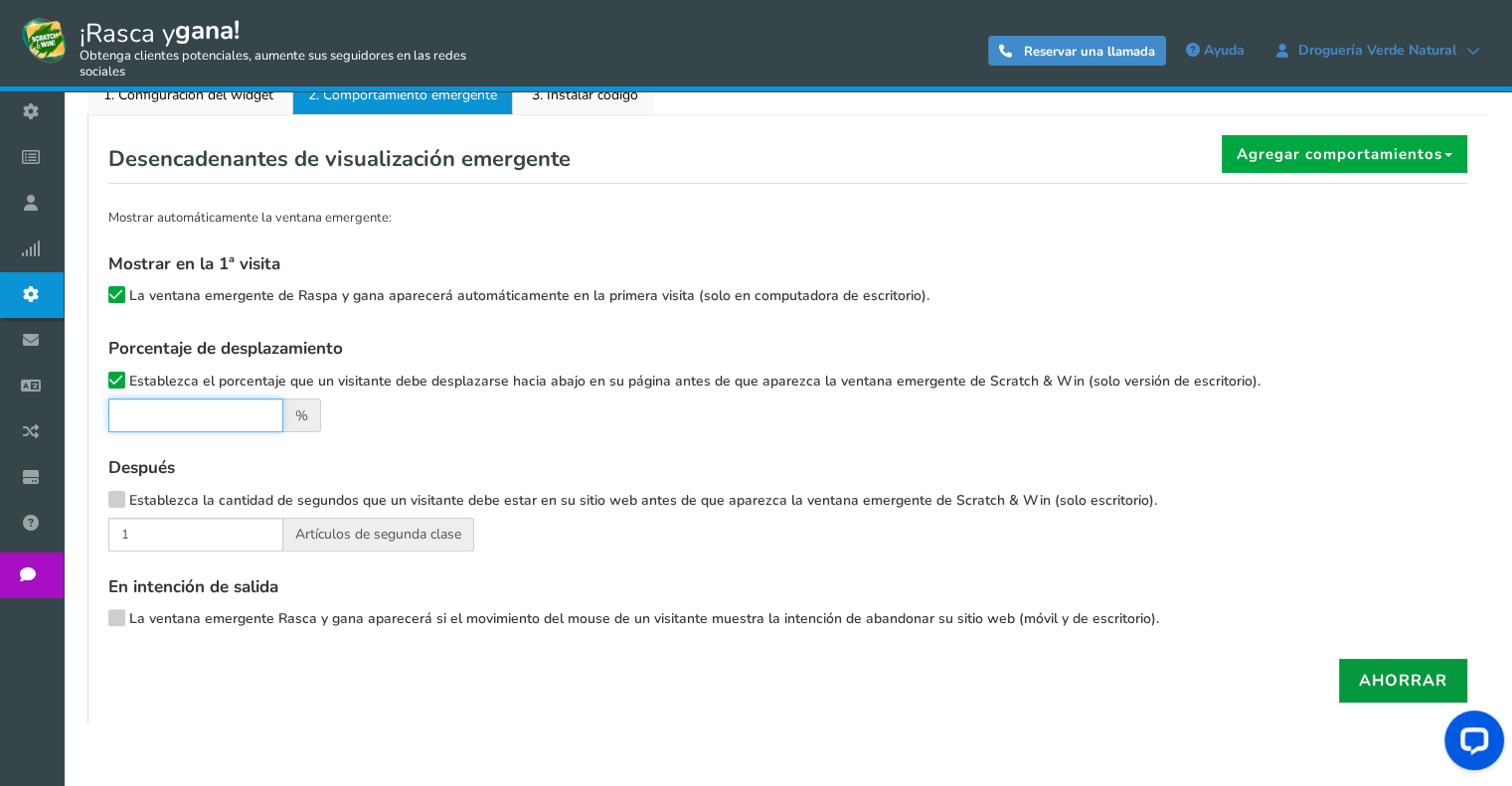 click at bounding box center (196, 415) 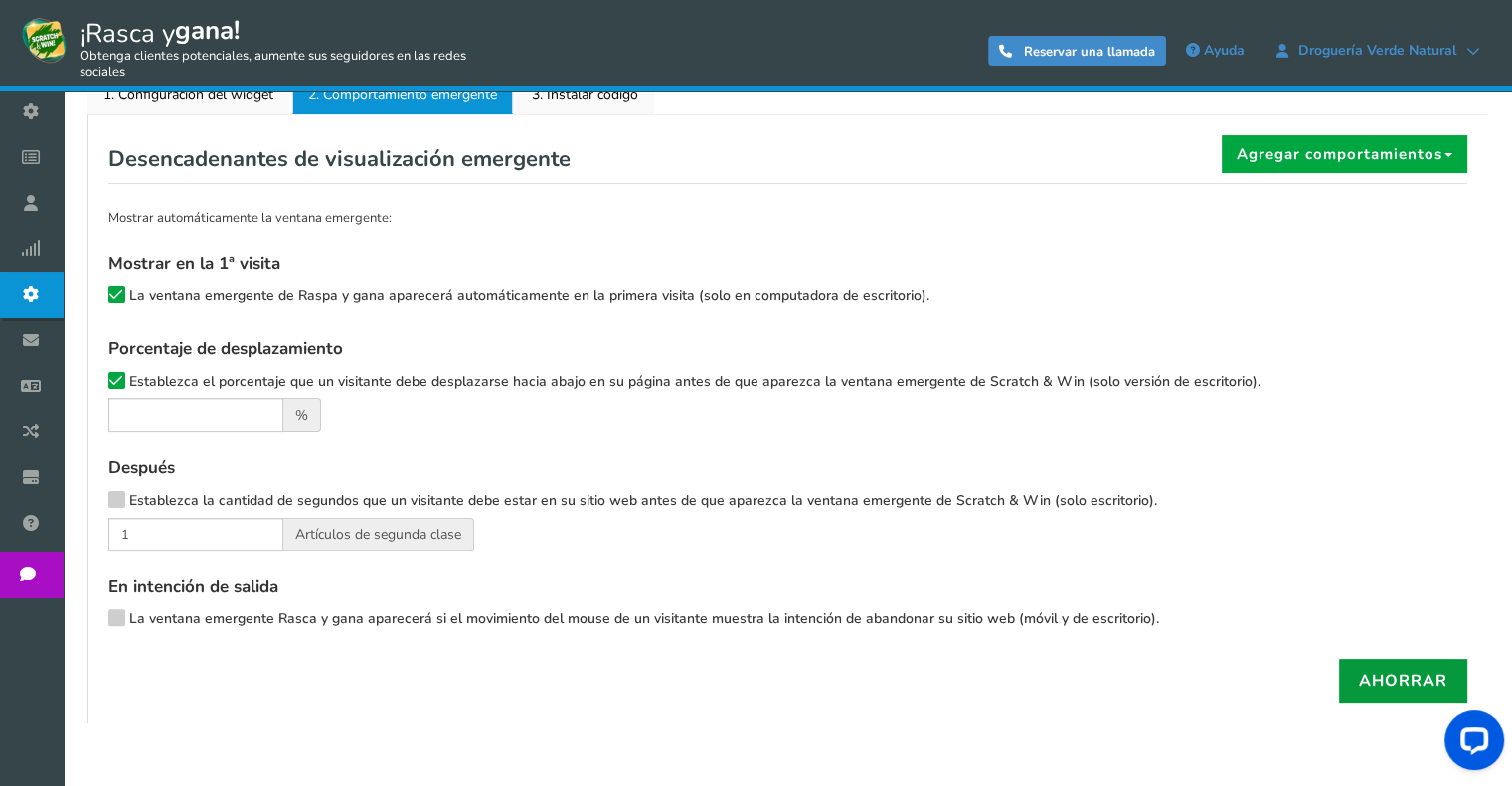 click on "Ahorrar" at bounding box center (1403, 681) 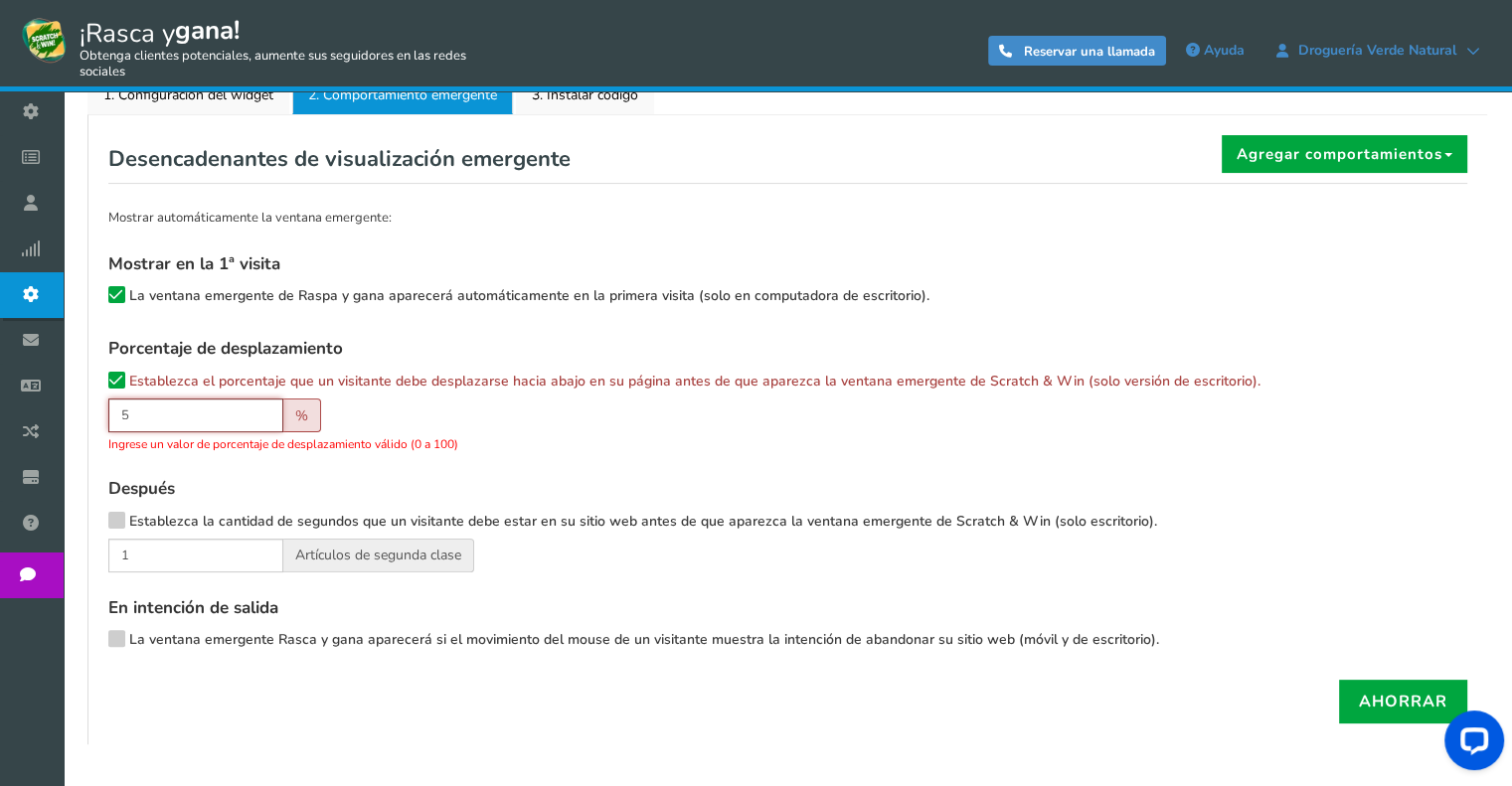 click on "NOTA:  El complemento Scratch and Win se ha eliminado o desactivado. Por favor, revíselo y vuelva a instalarlo.
●
●
●
●
●
●
incógnita
¡Atención!  Tu cuenta es 1. Activa el plugin.
Widget
× Cerca" at bounding box center (787, 229) 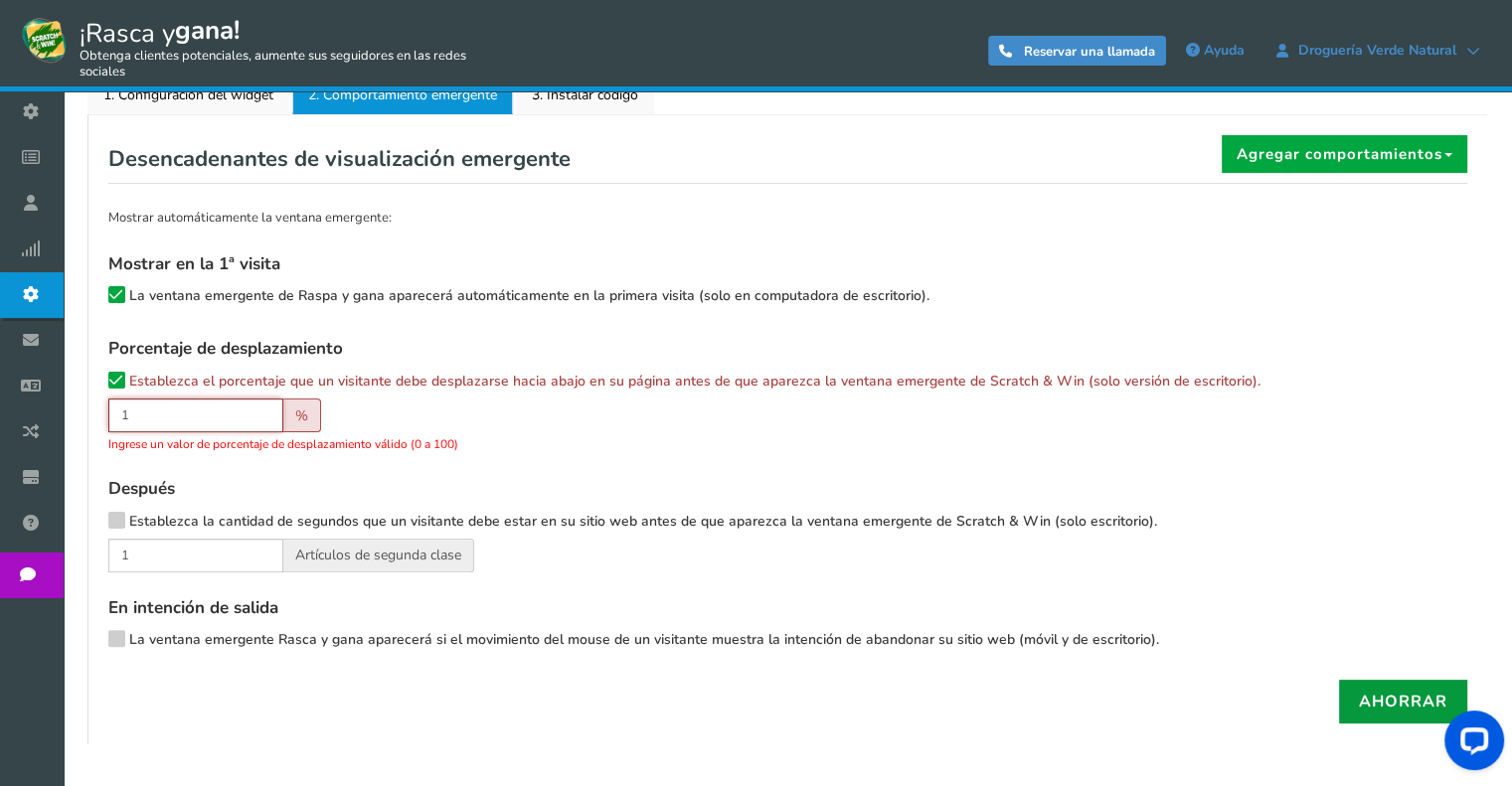 type on "1" 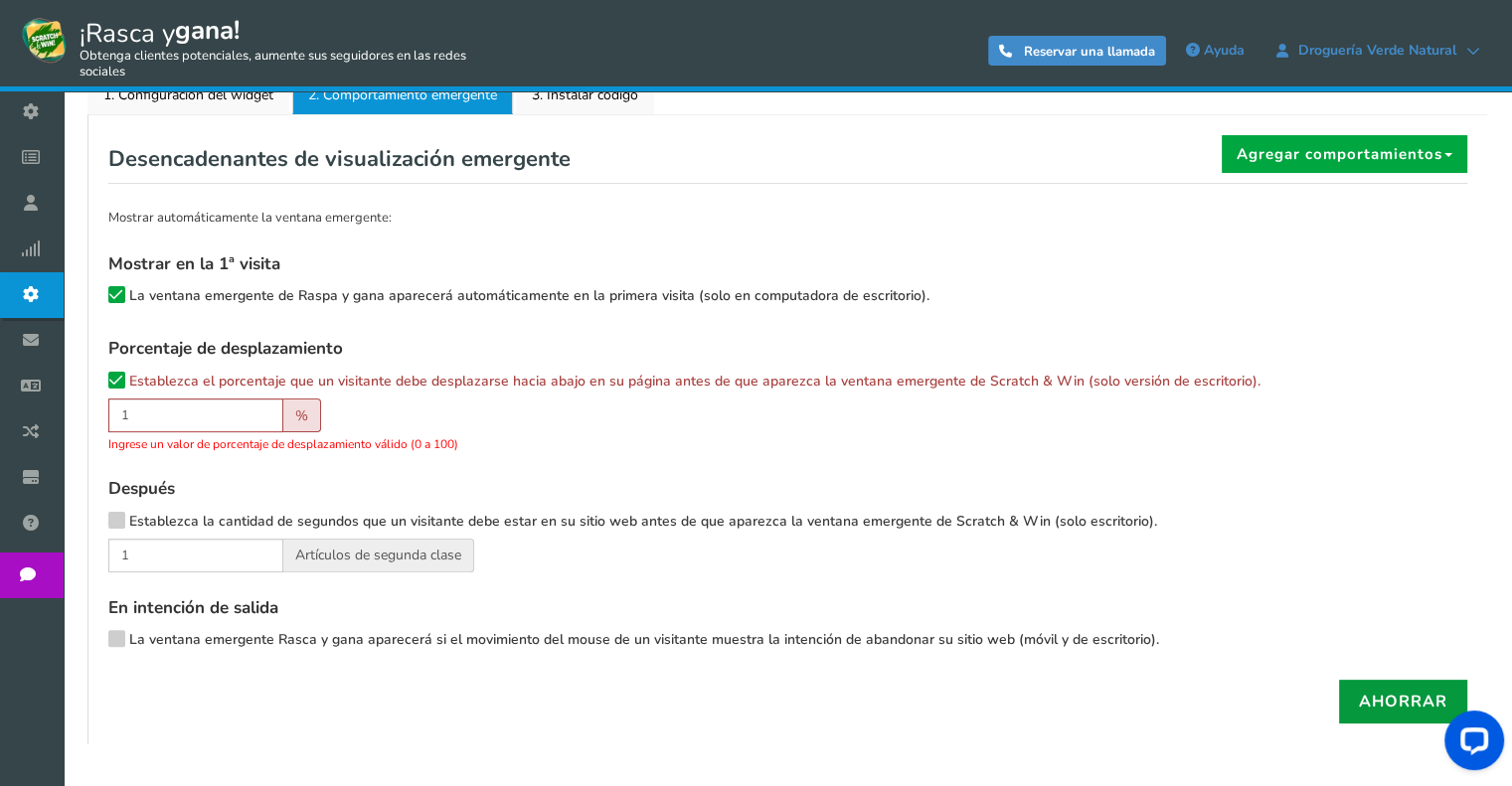 click on "Ahorrar" at bounding box center (1403, 702) 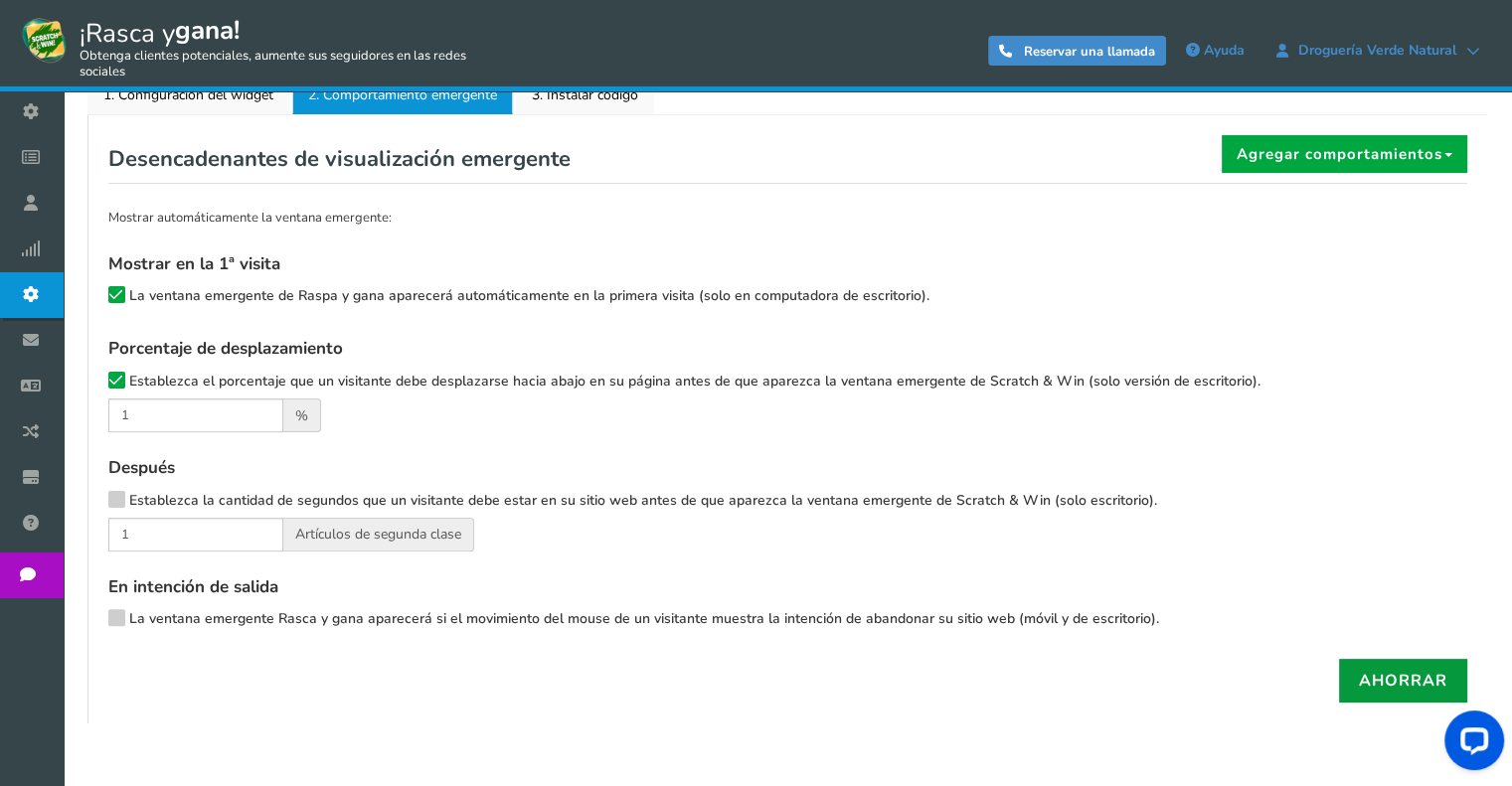 click at bounding box center (116, 497) 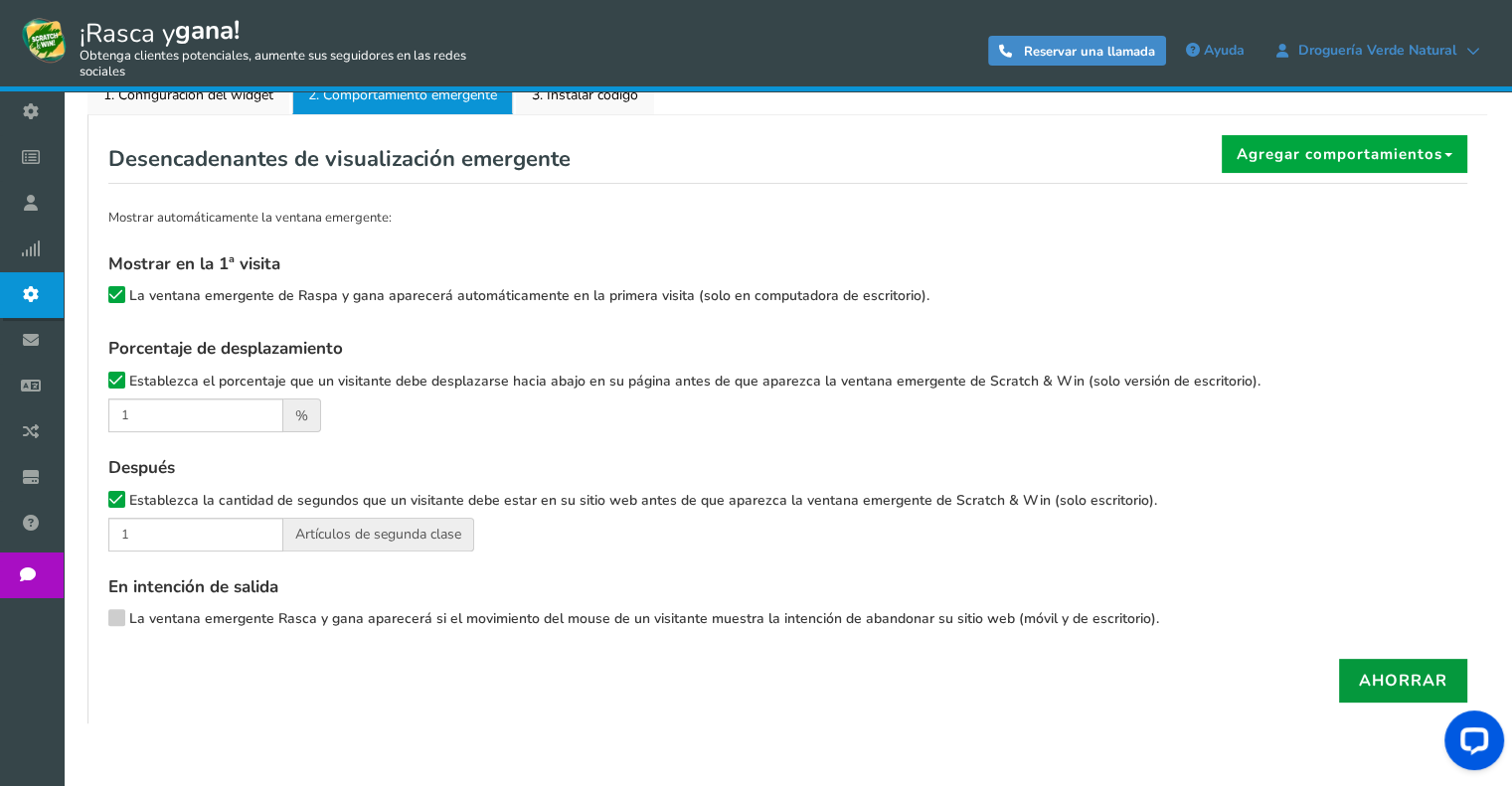 click on "Ahorrar" at bounding box center (1403, 681) 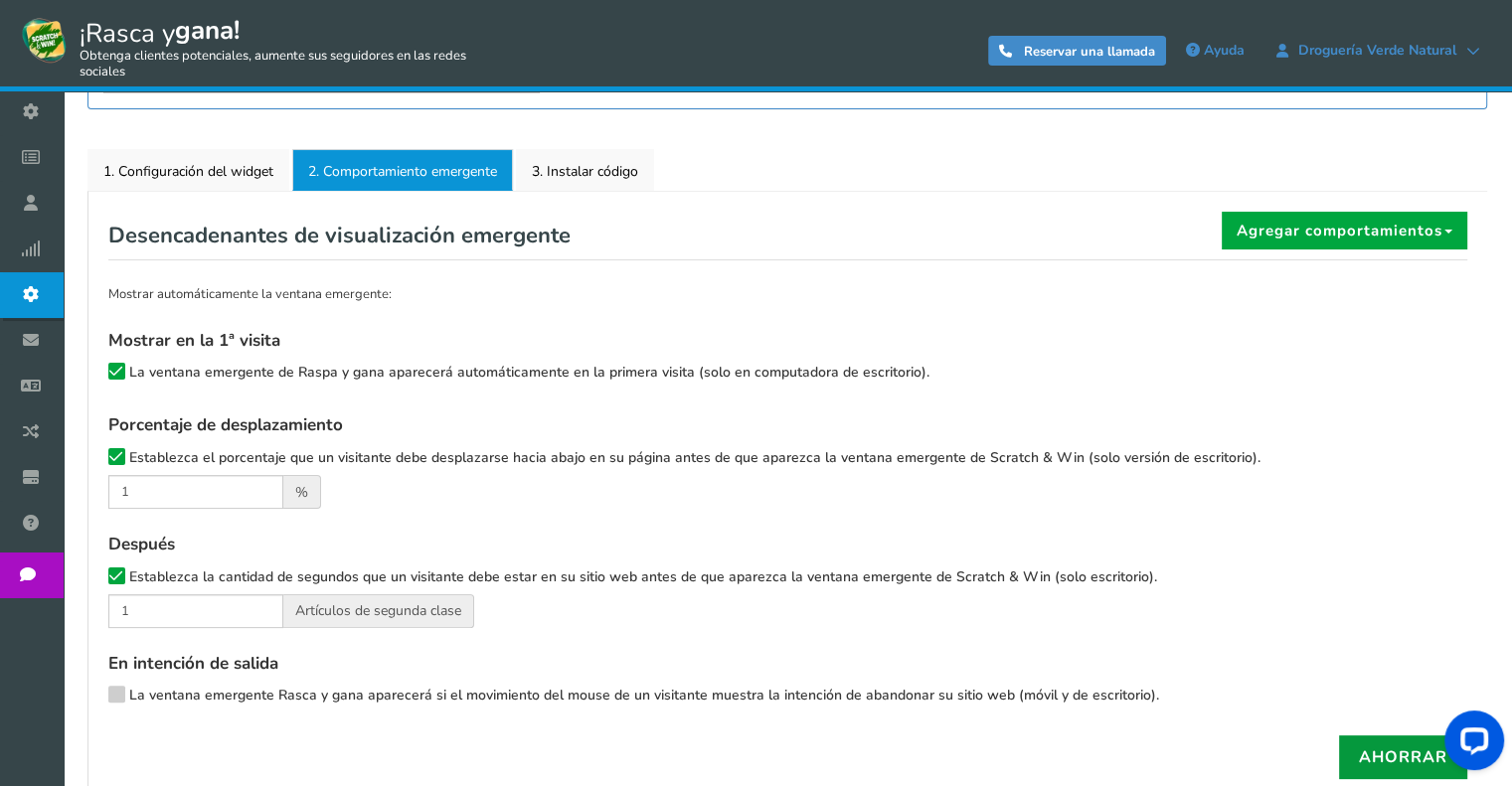 scroll, scrollTop: 199, scrollLeft: 0, axis: vertical 